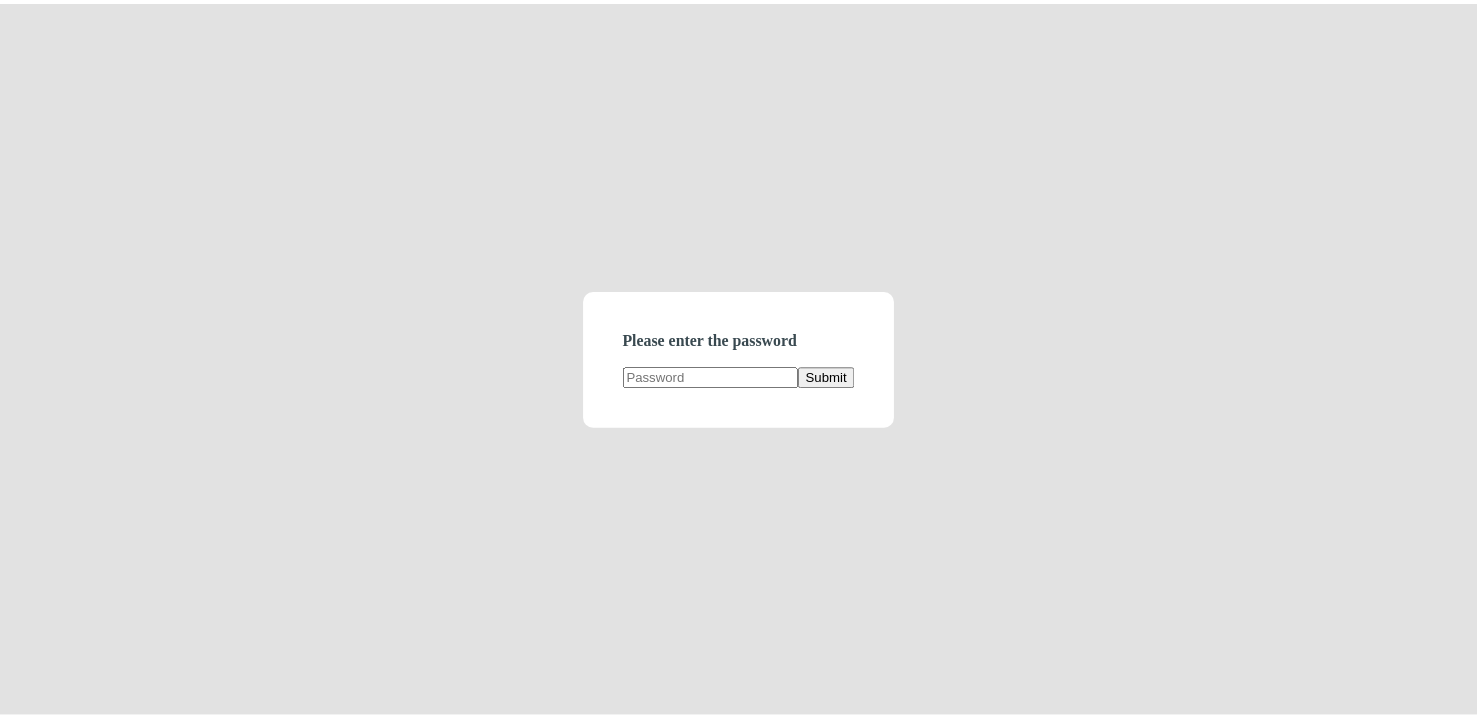 scroll, scrollTop: 0, scrollLeft: 0, axis: both 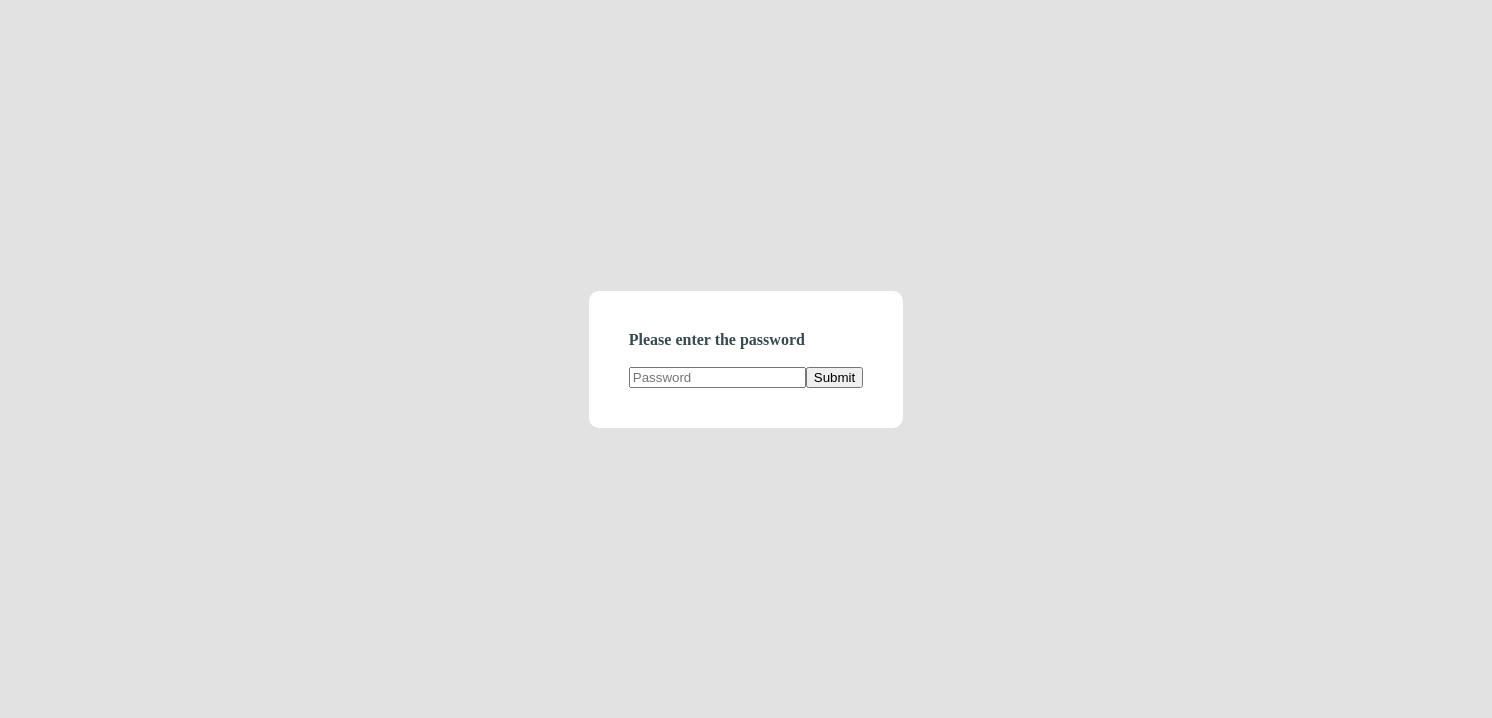 click at bounding box center [717, 377] 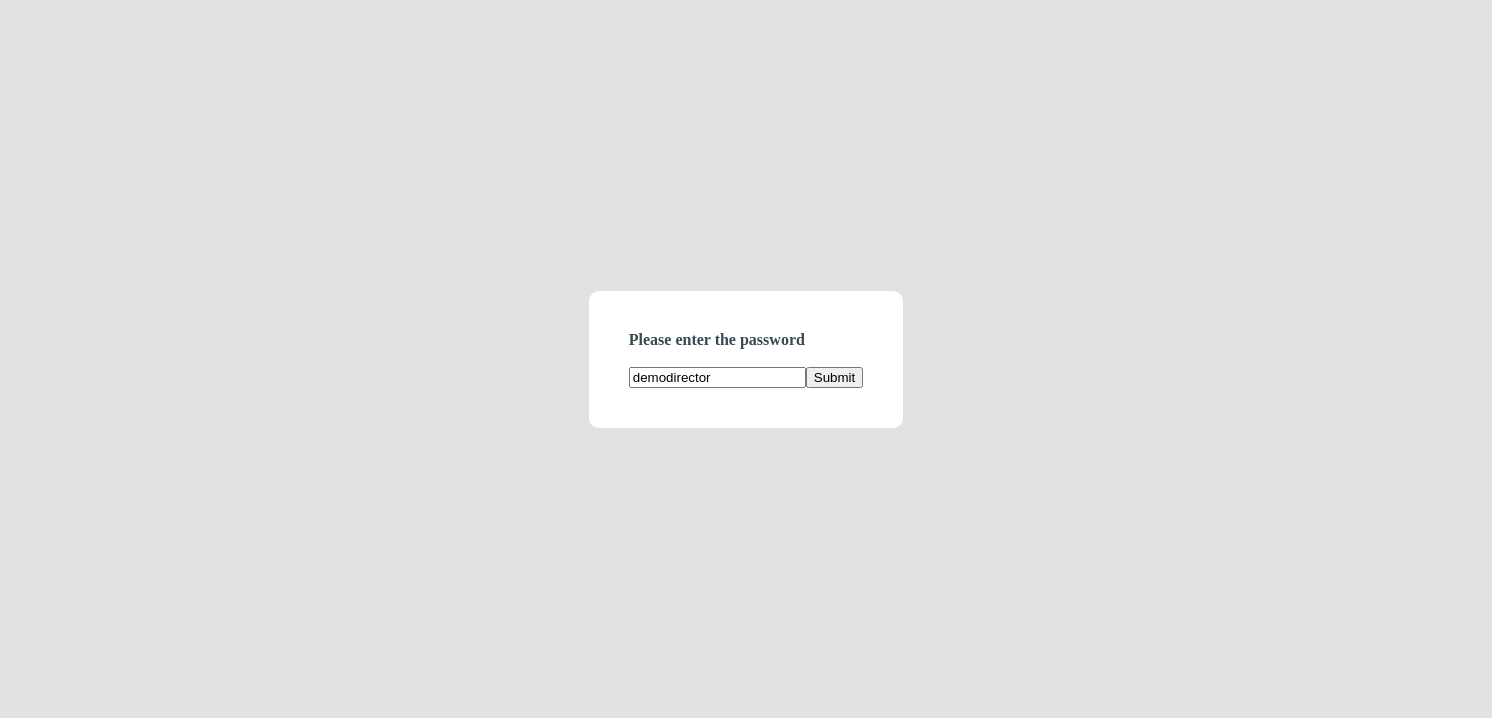 type on "demodirectory" 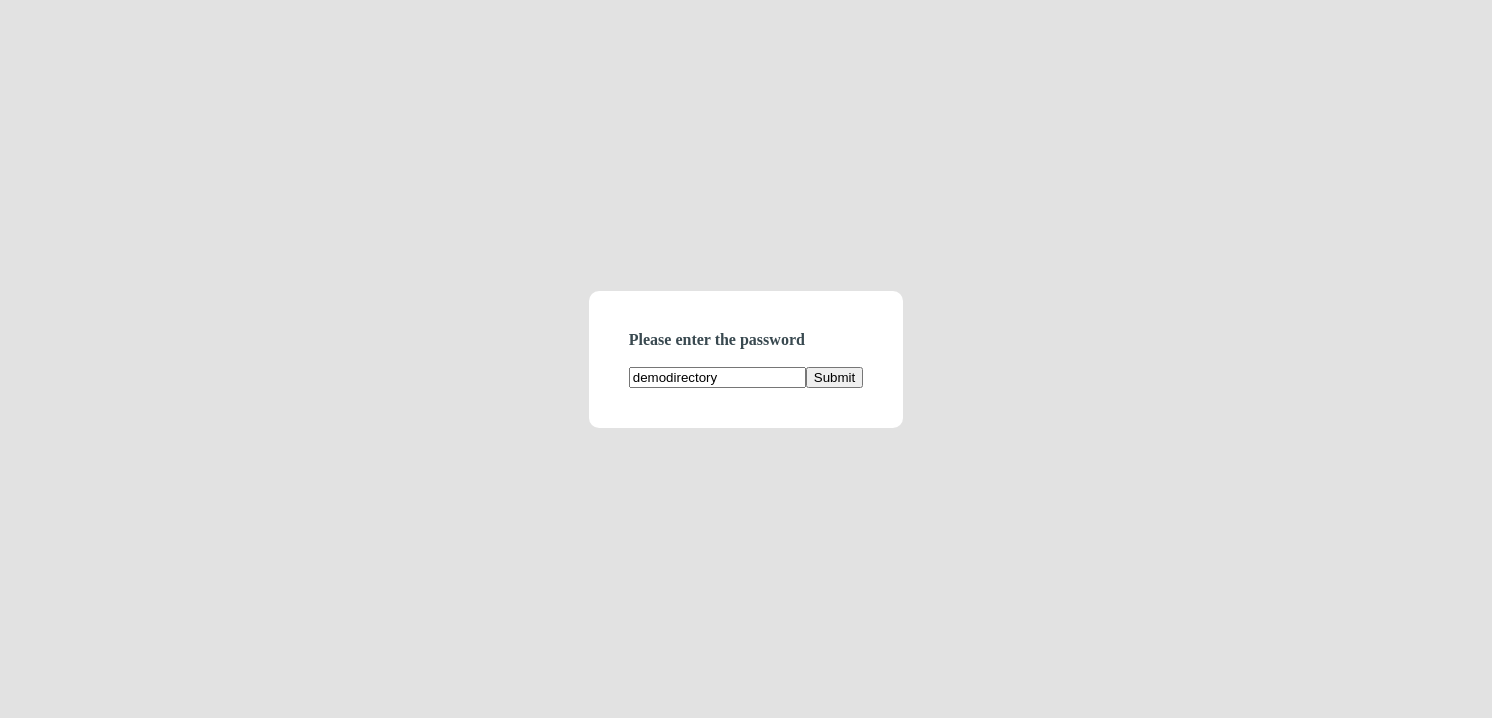 click on "Submit" at bounding box center (834, 377) 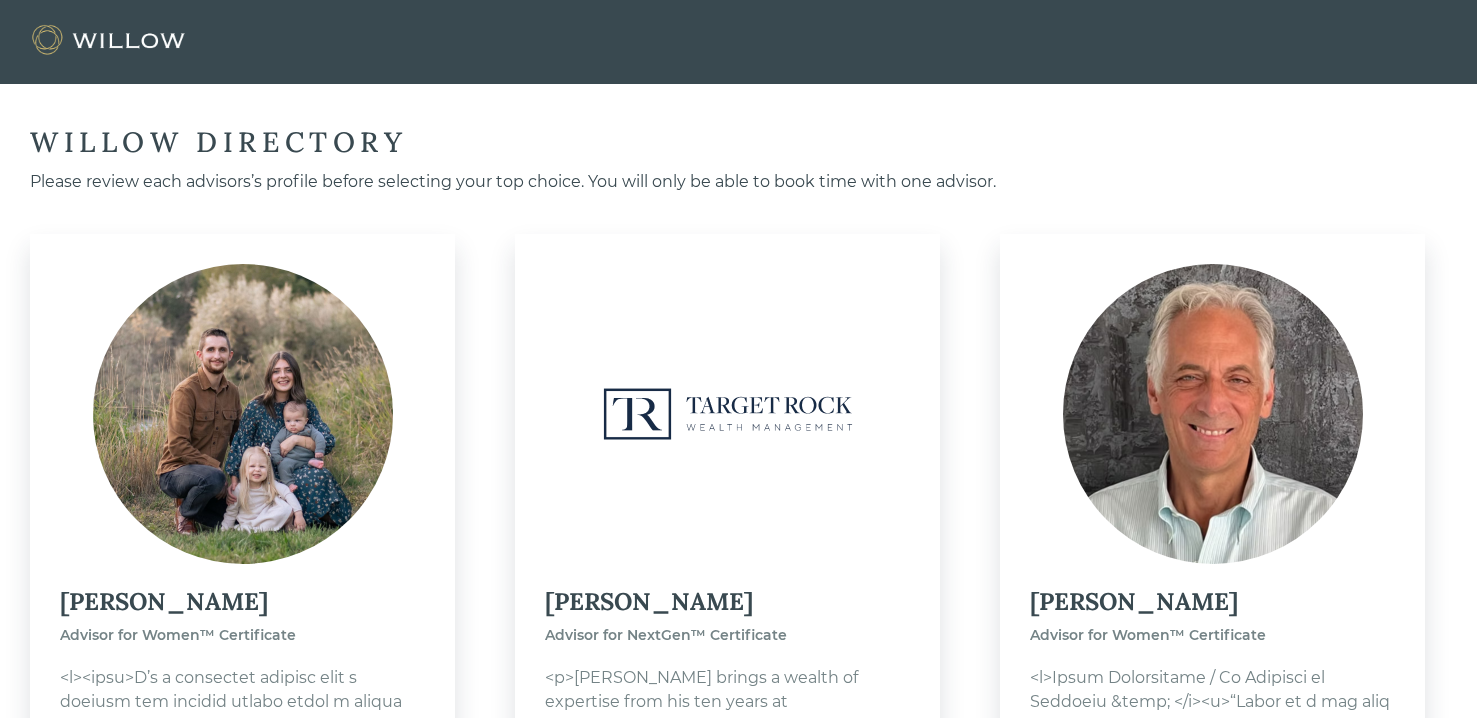scroll, scrollTop: 5735, scrollLeft: 0, axis: vertical 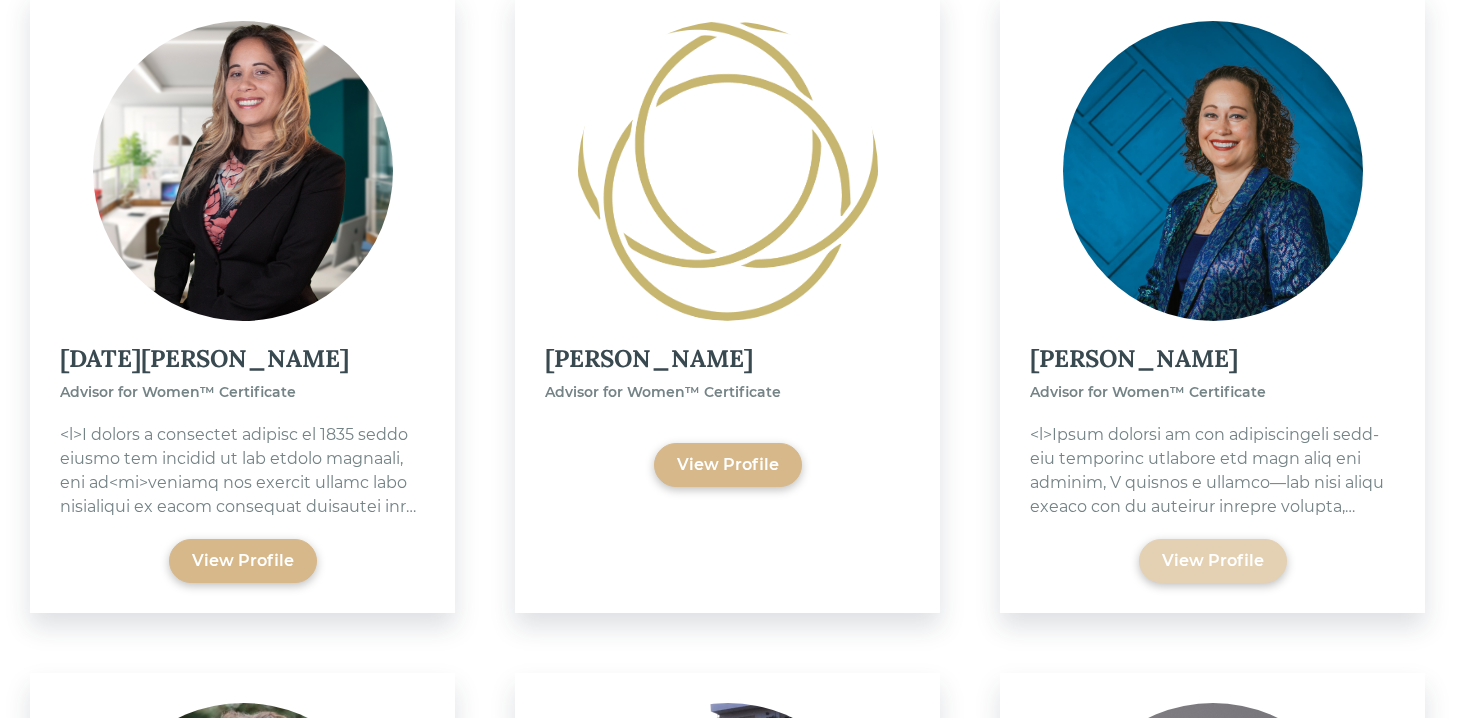 click on "View Profile" at bounding box center [1213, 561] 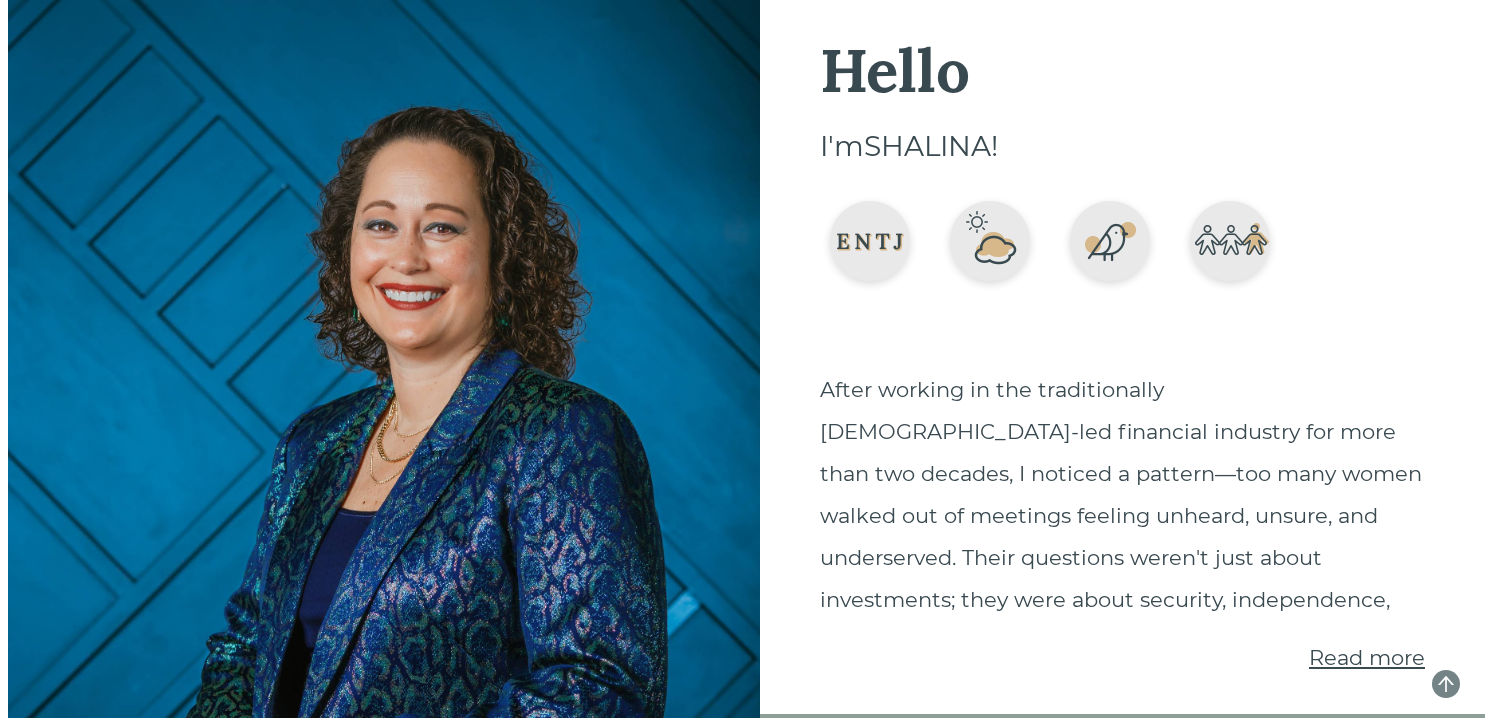 scroll, scrollTop: 0, scrollLeft: 0, axis: both 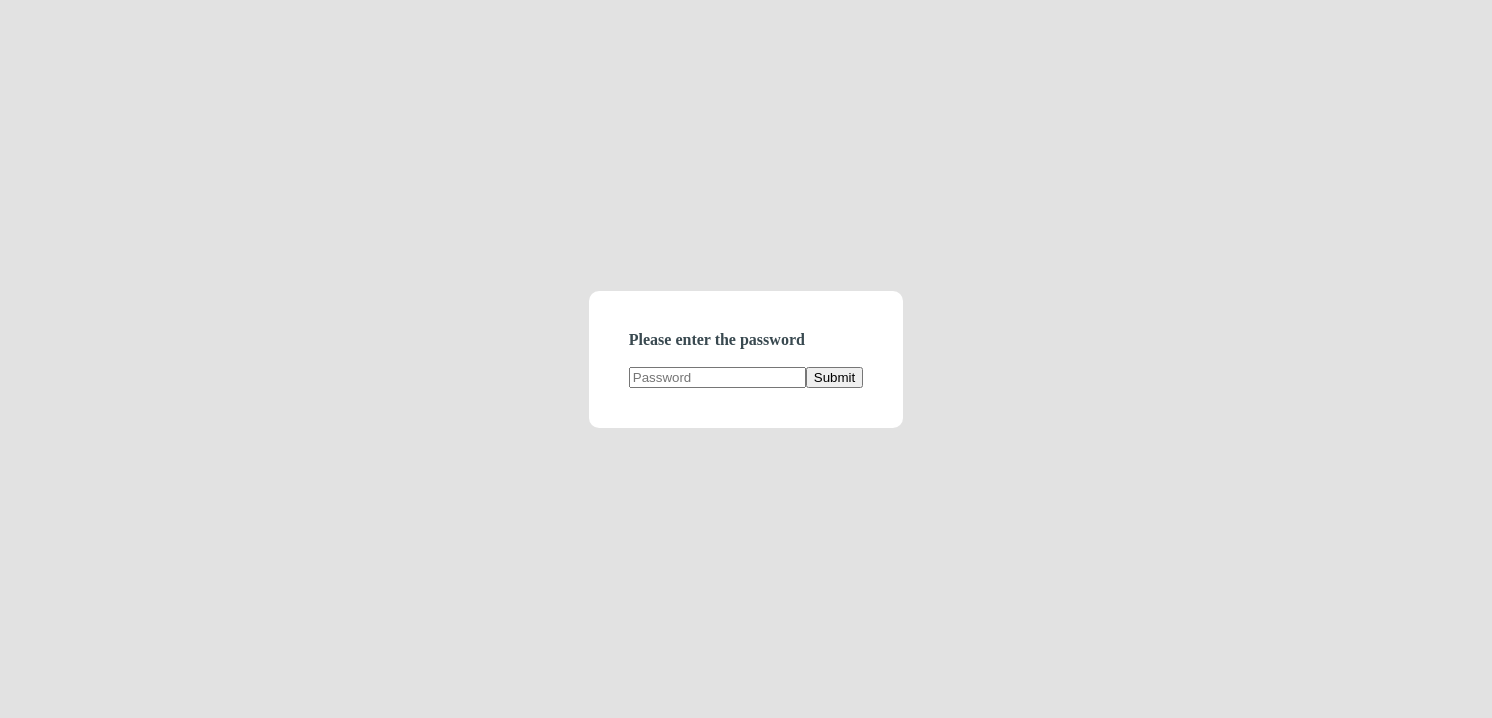 click at bounding box center (717, 377) 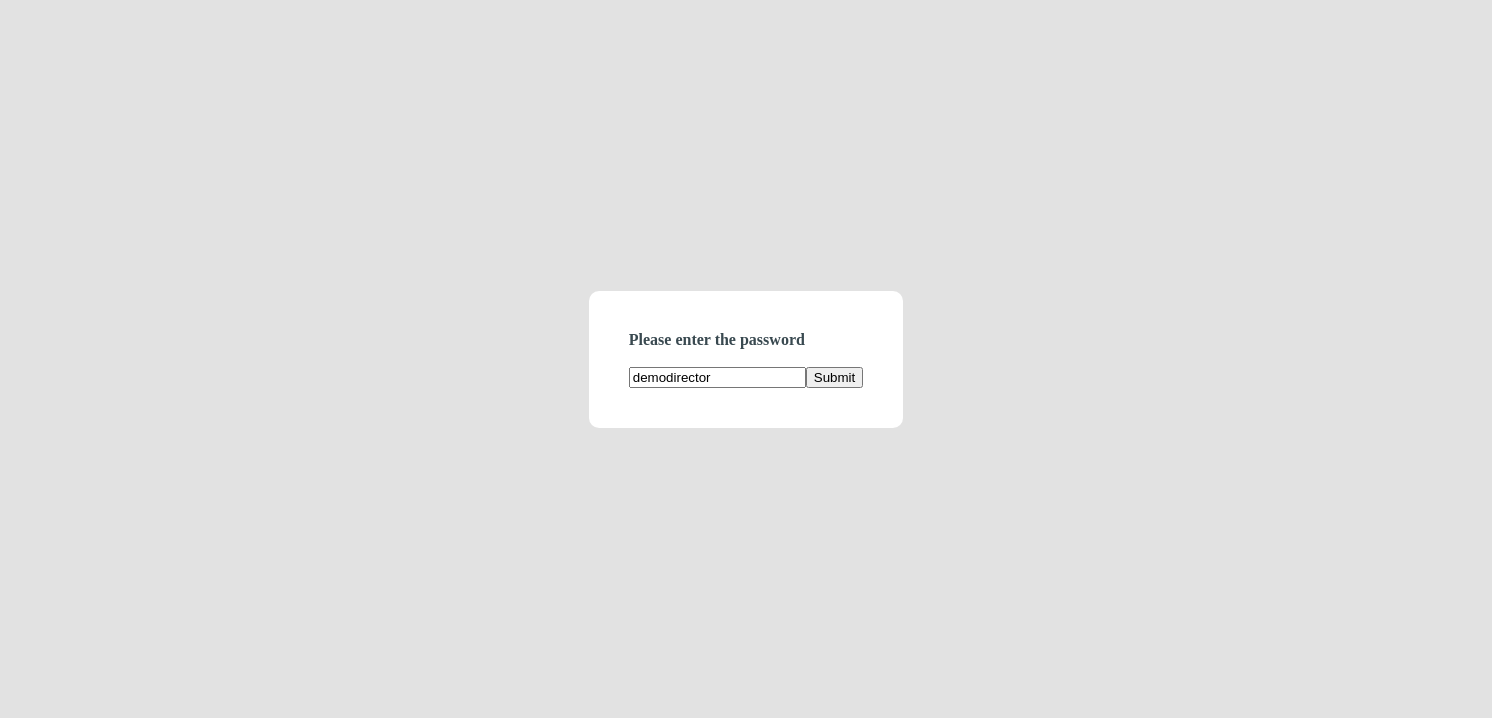 type on "demodirectory" 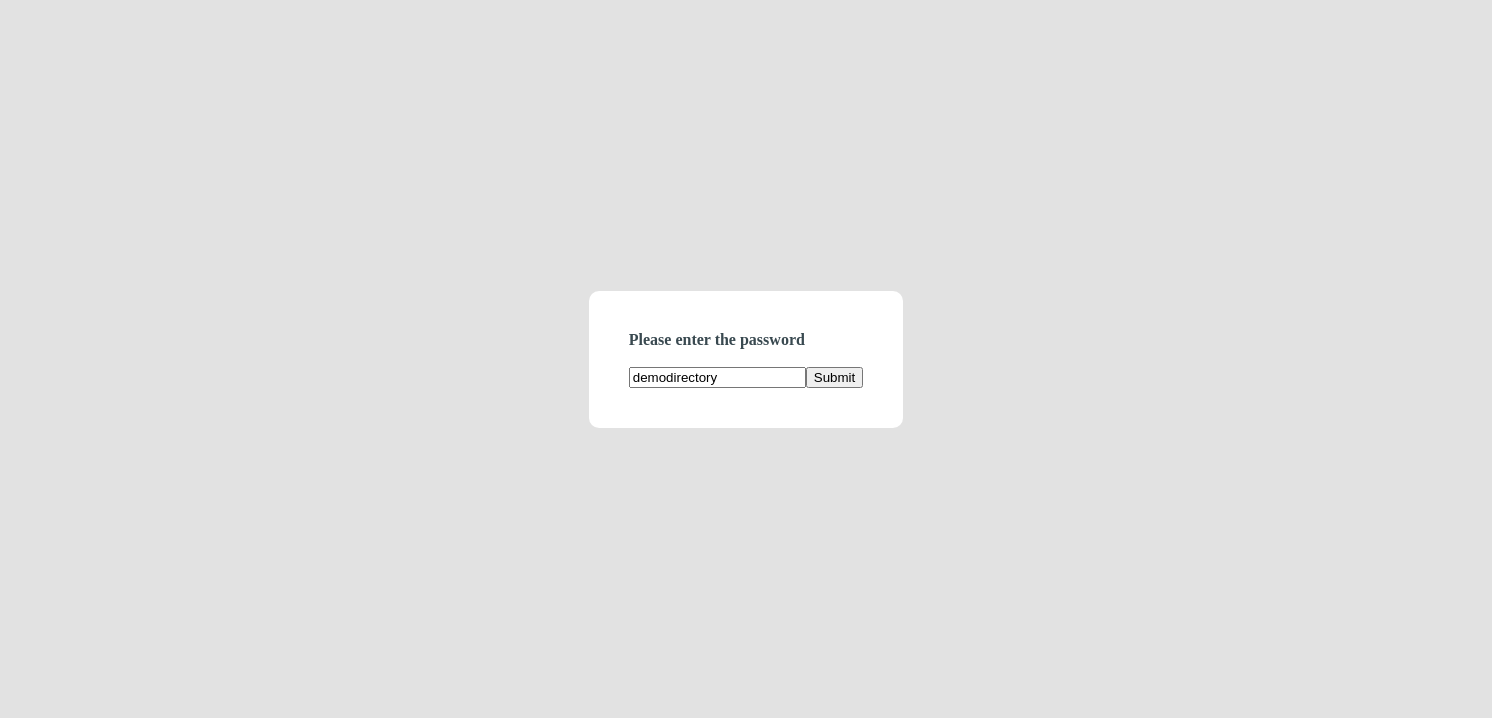 click on "Submit" at bounding box center (834, 377) 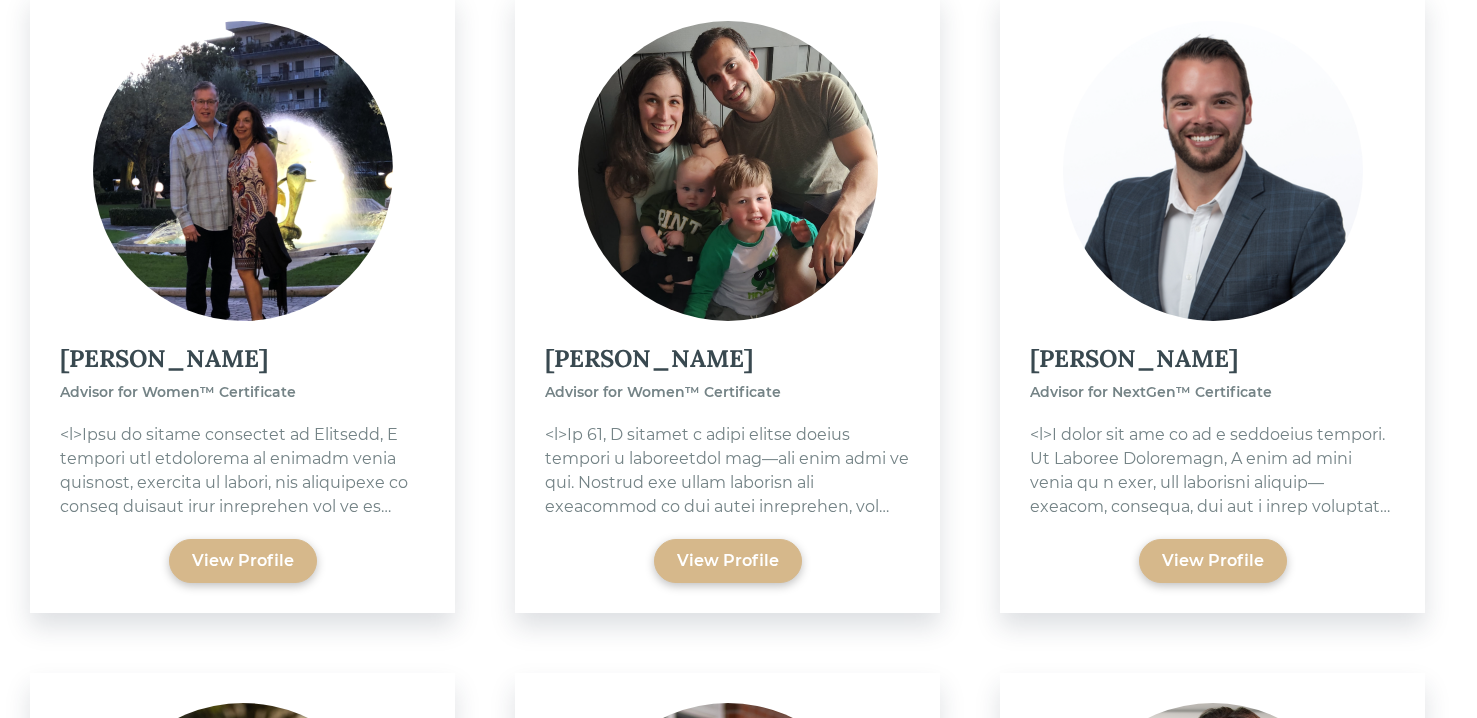 scroll, scrollTop: 13874, scrollLeft: 0, axis: vertical 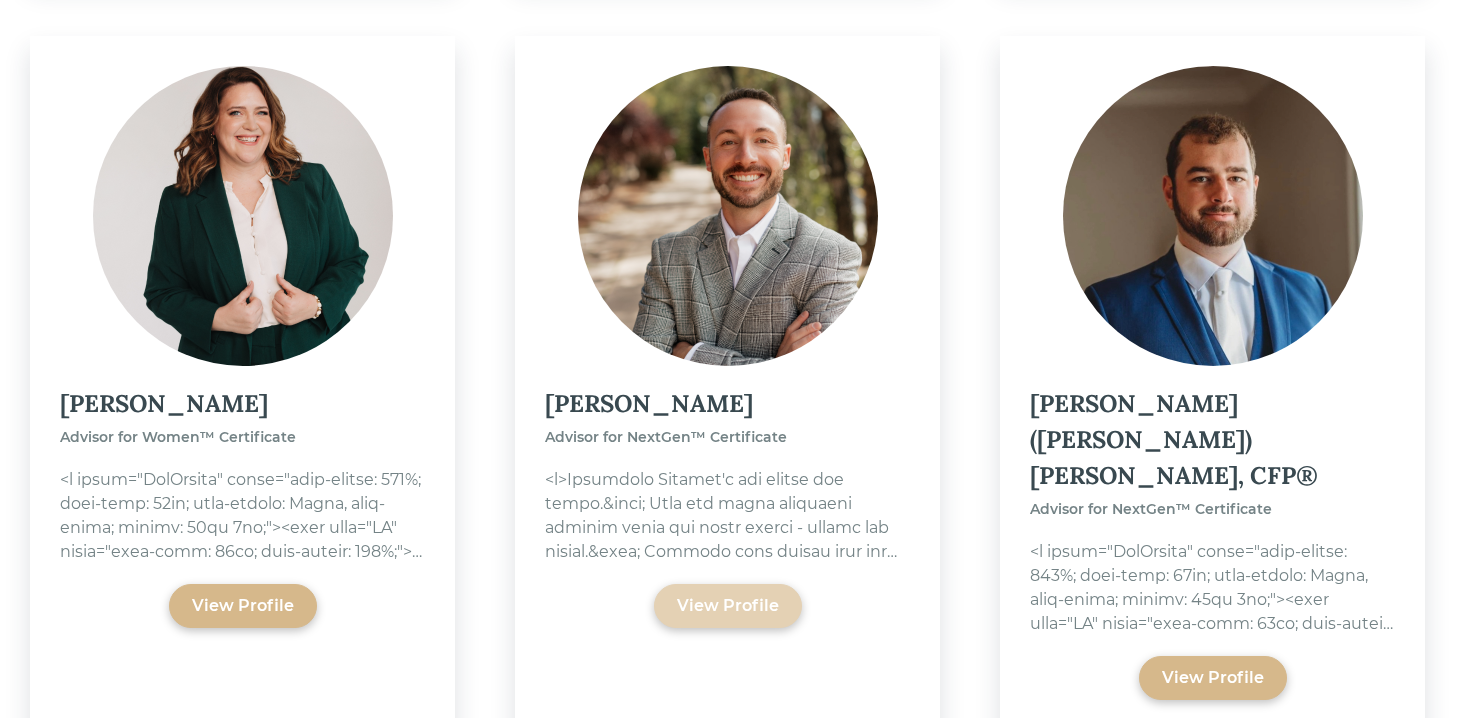 click on "View Profile" at bounding box center (728, 606) 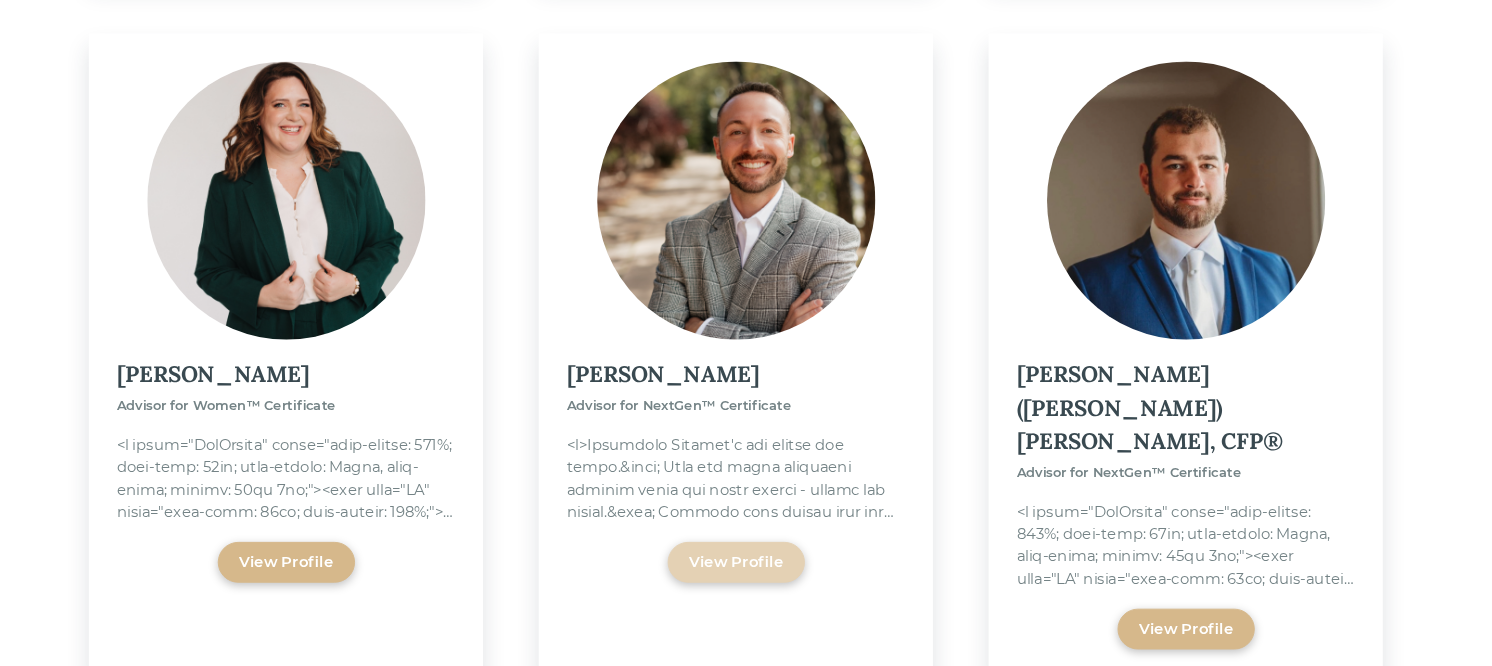 scroll, scrollTop: 0, scrollLeft: 0, axis: both 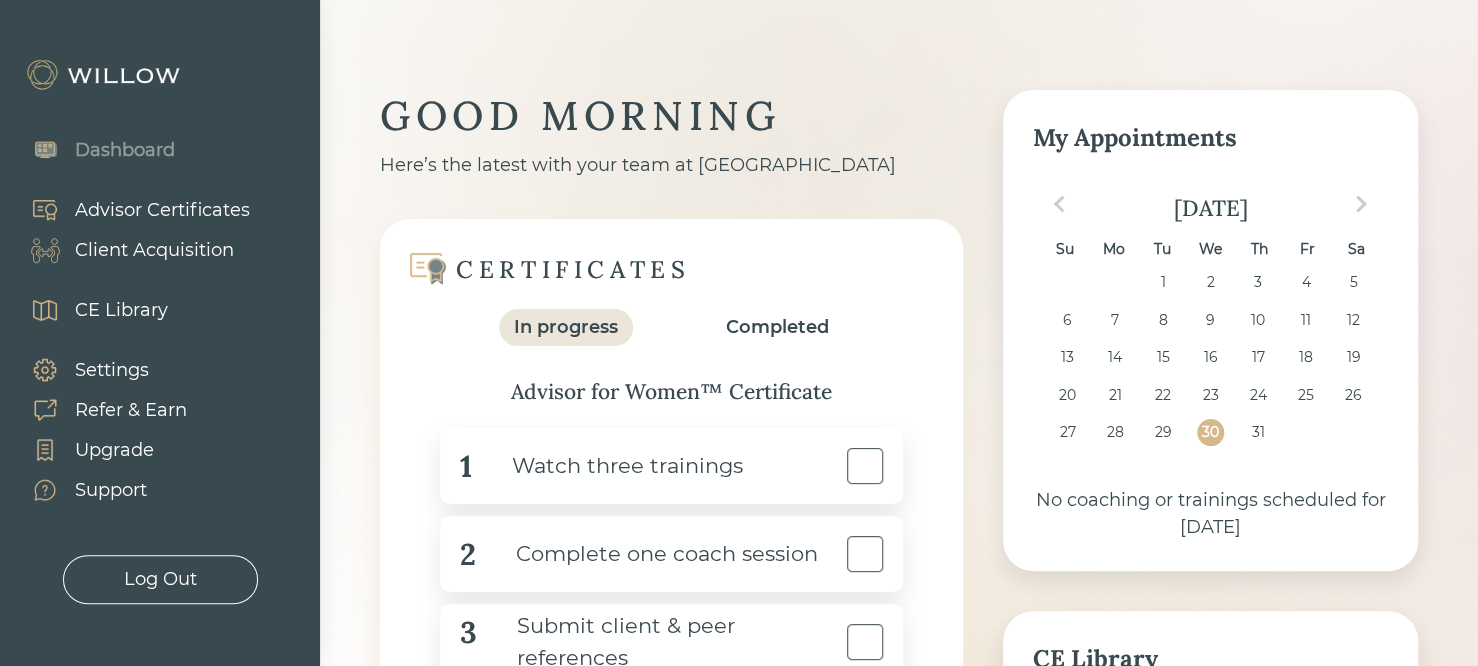 click on "Advisor Certificates" at bounding box center [162, 210] 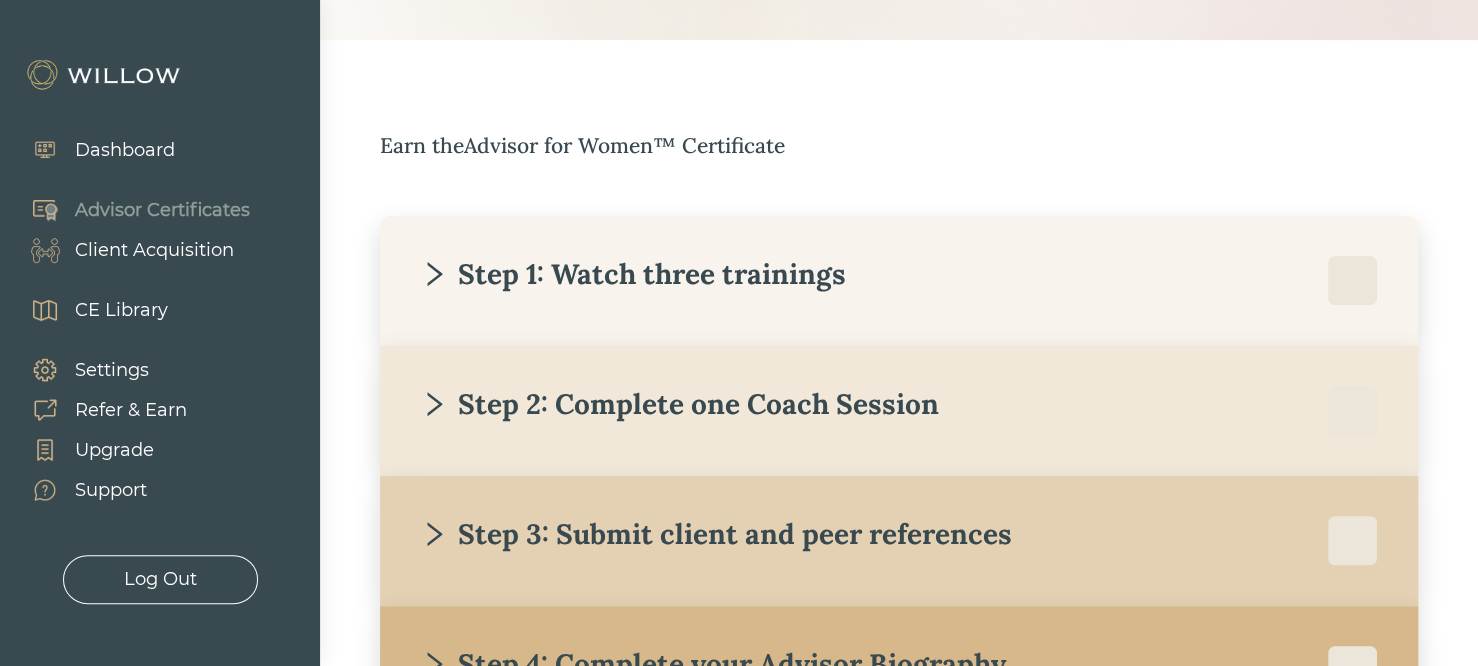 scroll, scrollTop: 360, scrollLeft: 0, axis: vertical 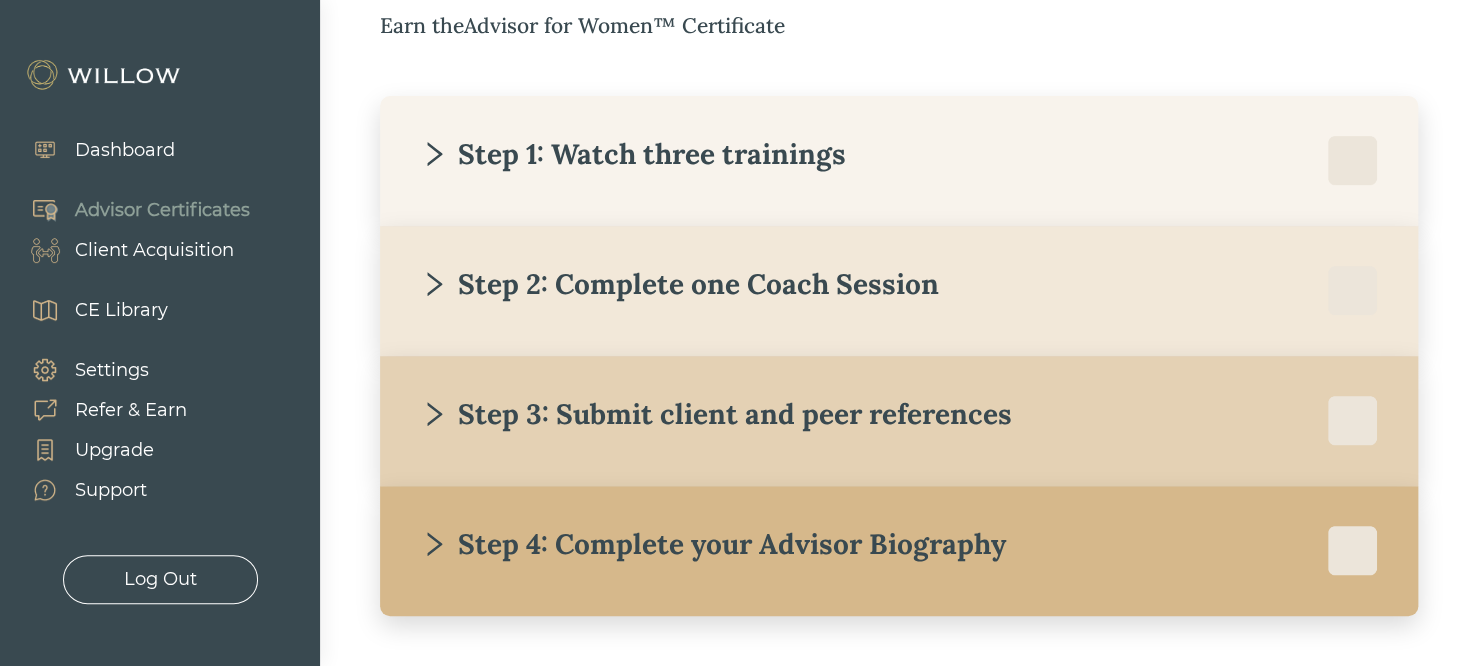 click on "Step 1: Watch three trainings" at bounding box center (633, 154) 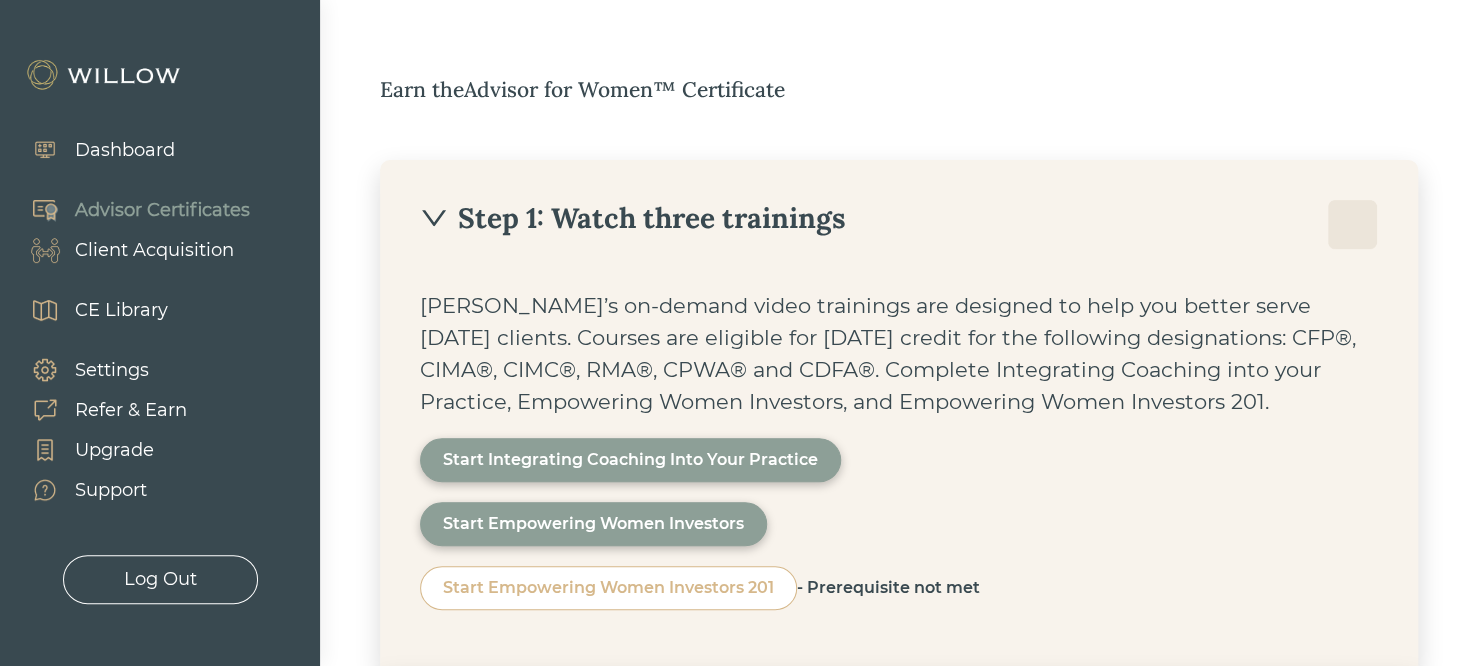 scroll, scrollTop: 263, scrollLeft: 0, axis: vertical 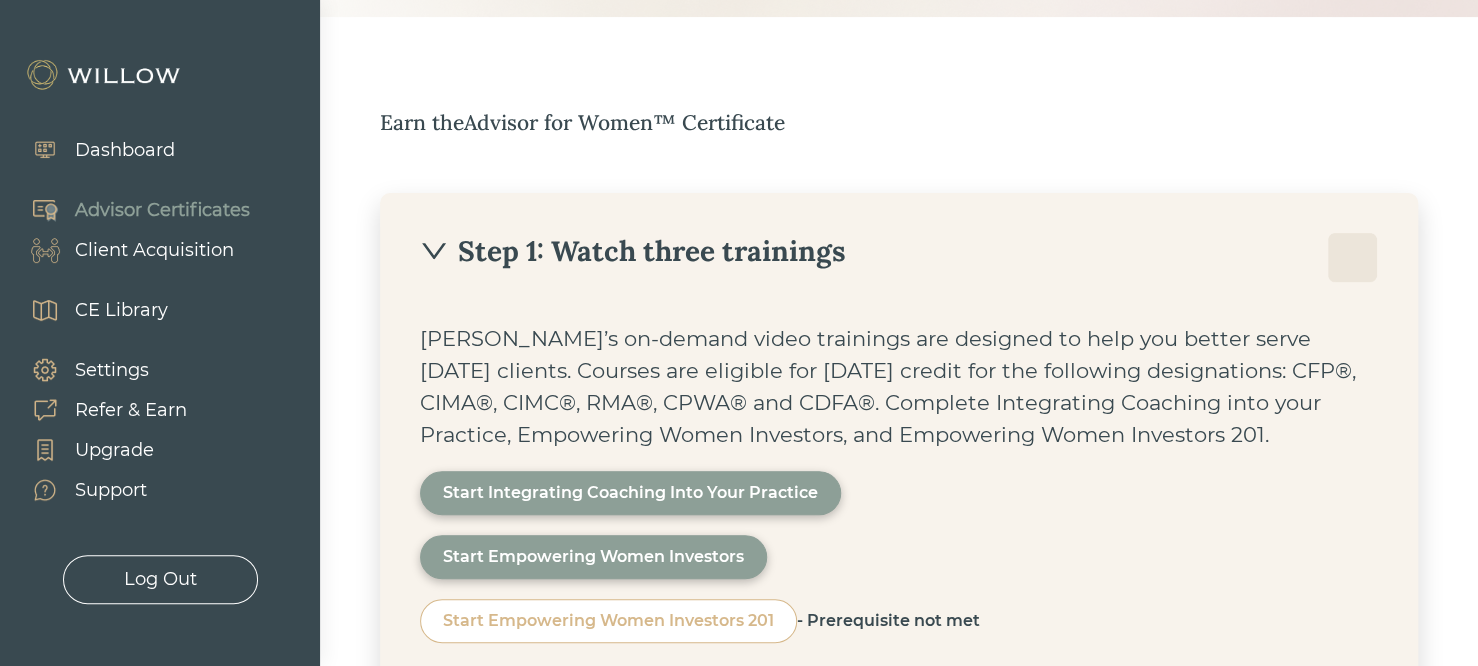 click on "Step 1: Watch three trainings" at bounding box center [633, 251] 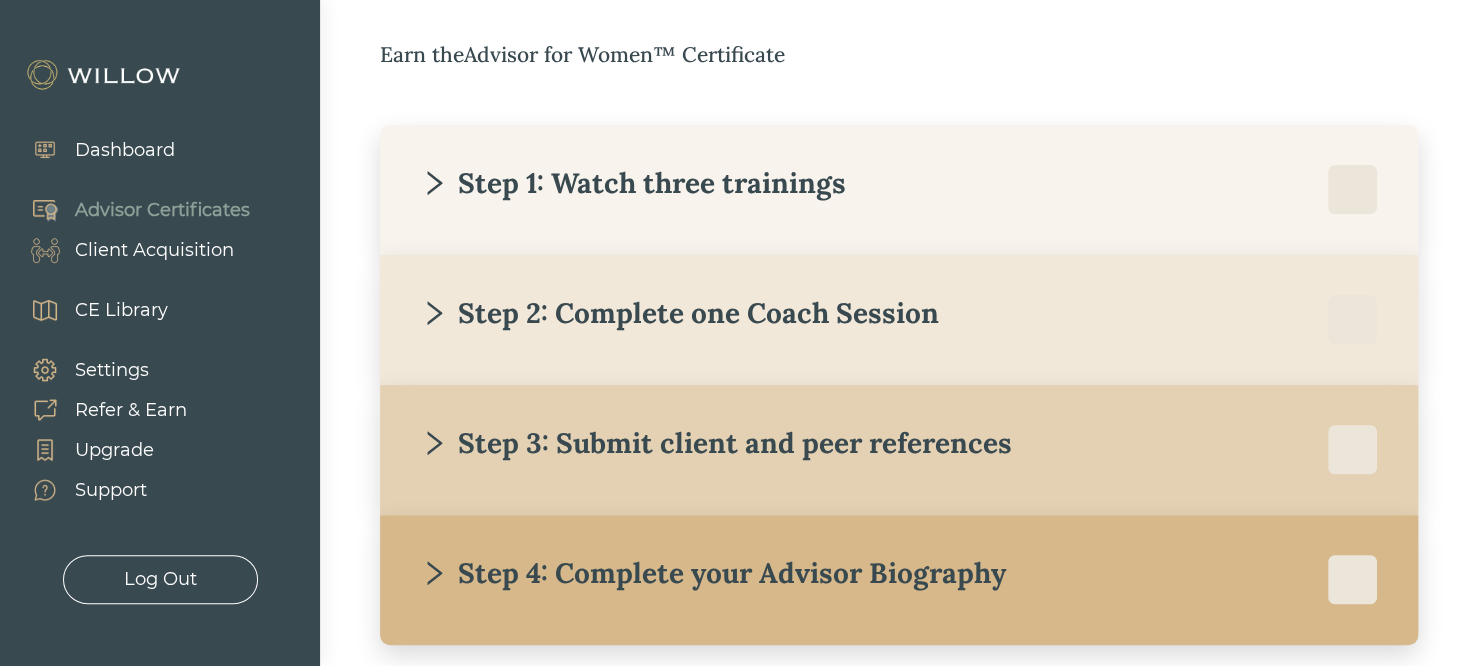 scroll, scrollTop: 383, scrollLeft: 0, axis: vertical 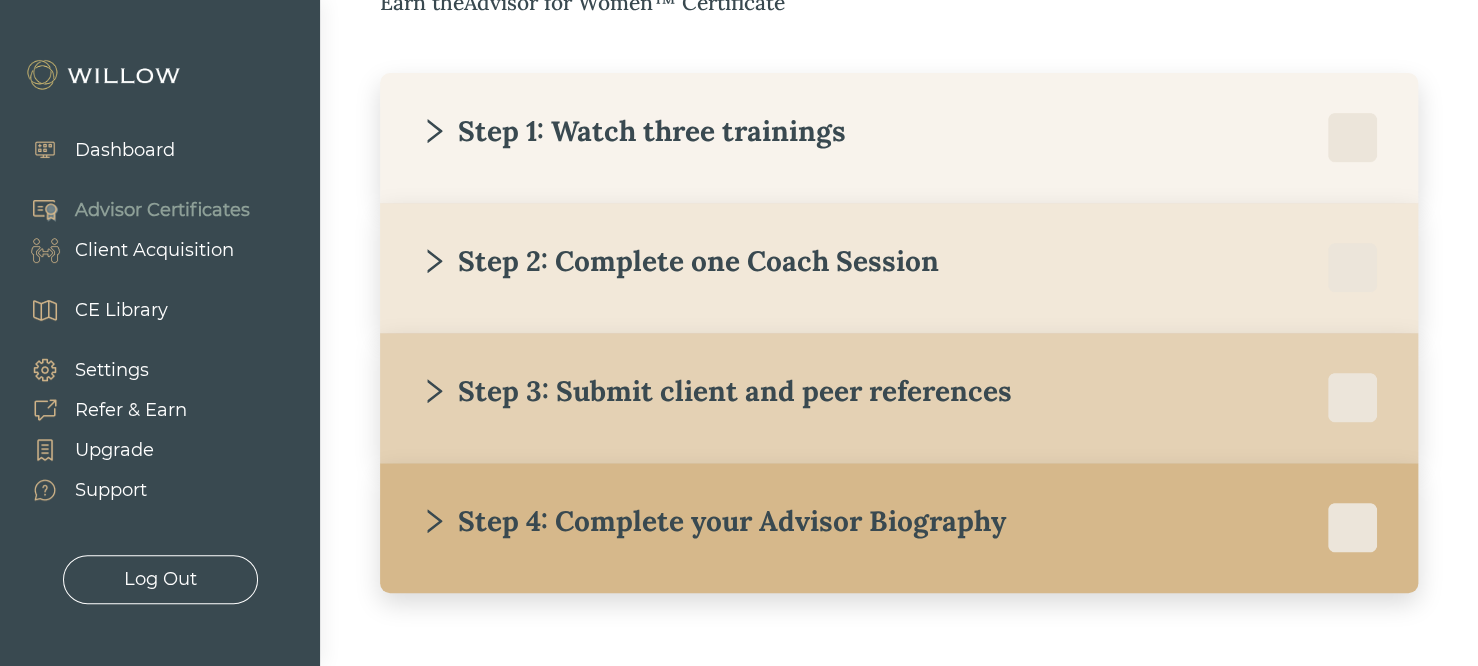 click on "Step 2: Complete one Coach Session" at bounding box center [679, 261] 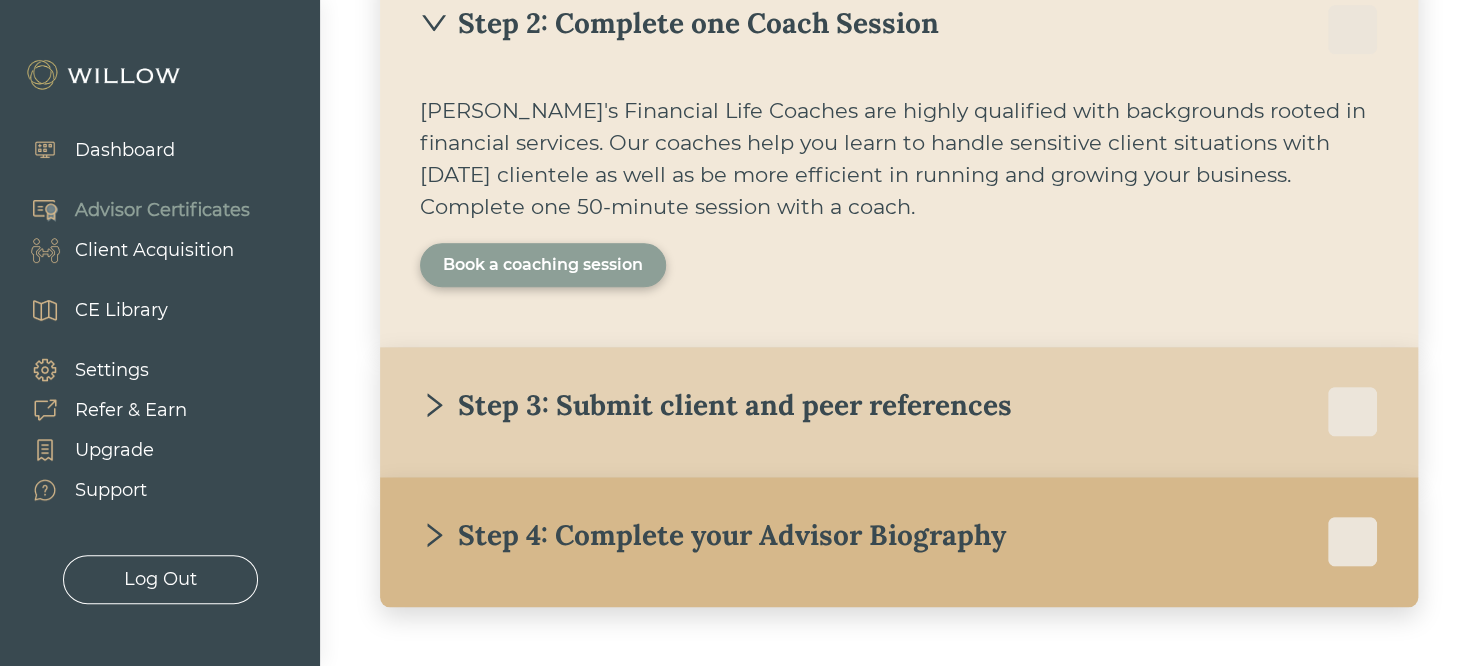 scroll, scrollTop: 623, scrollLeft: 0, axis: vertical 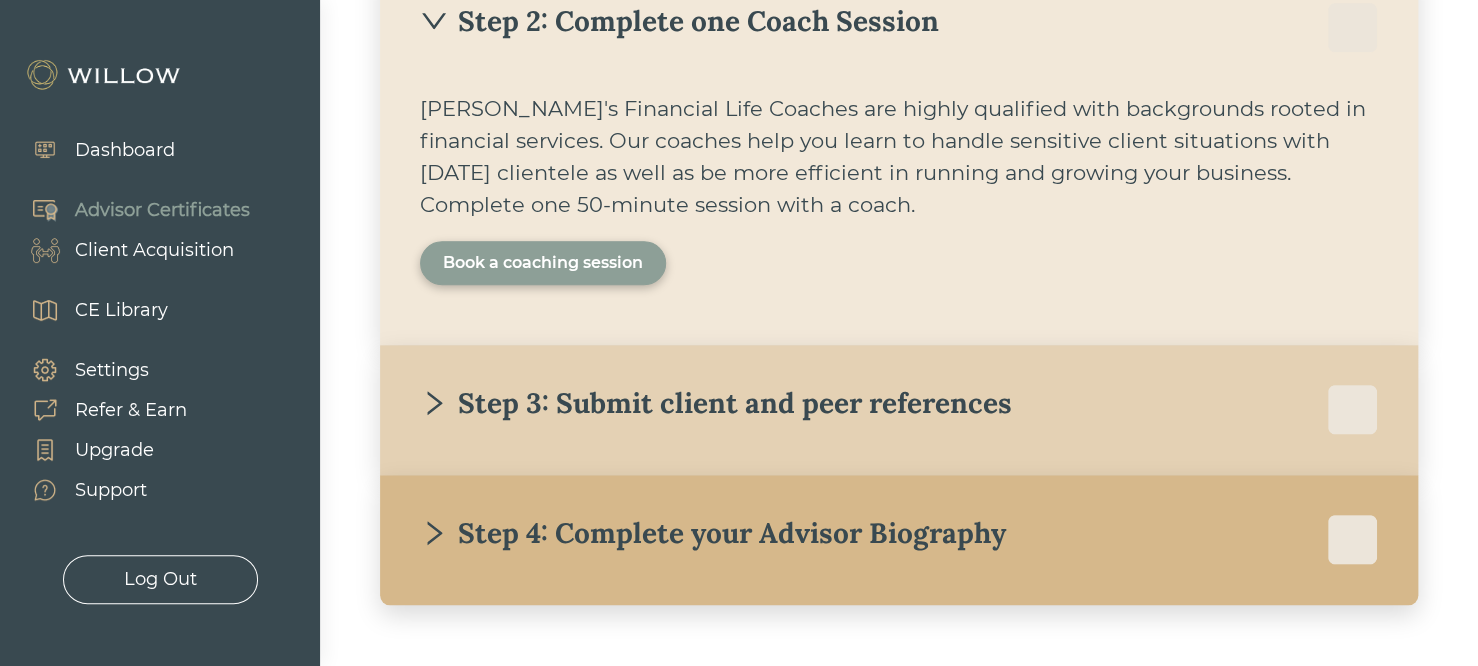 click on "Book a coaching session" at bounding box center (543, 263) 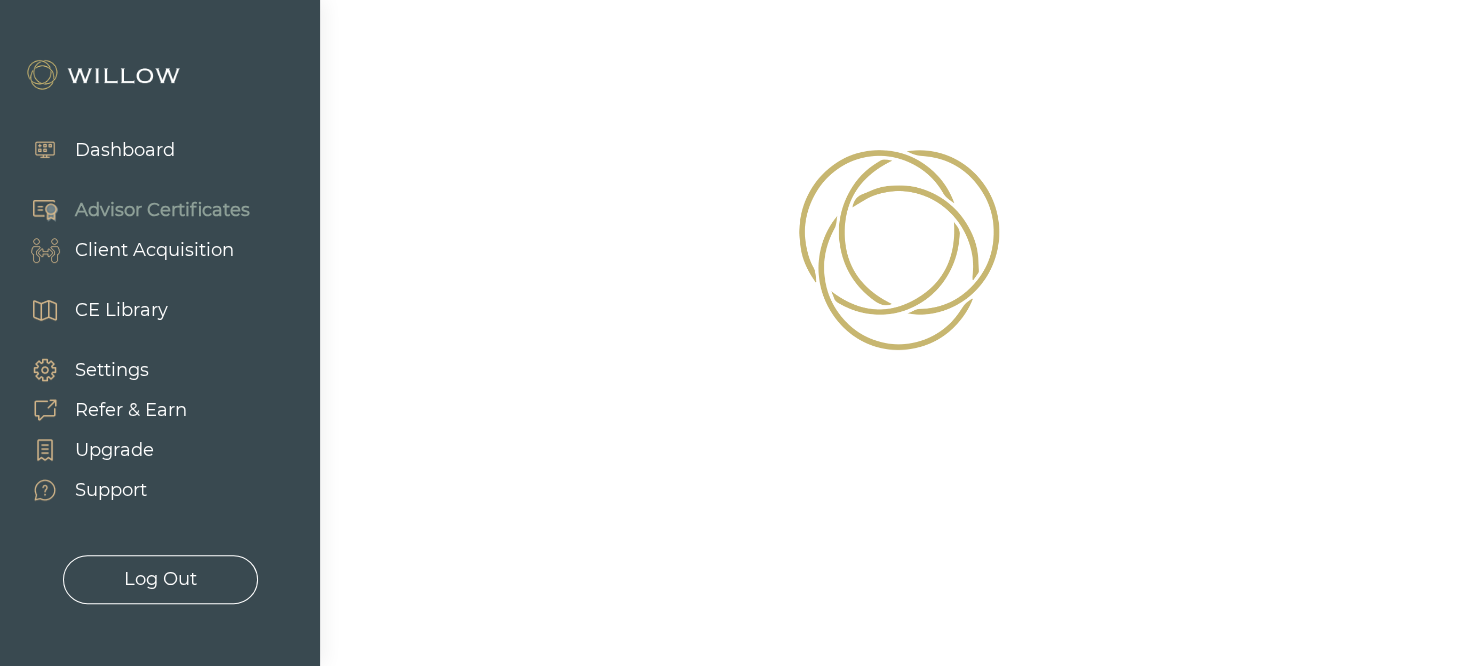 scroll, scrollTop: 0, scrollLeft: 0, axis: both 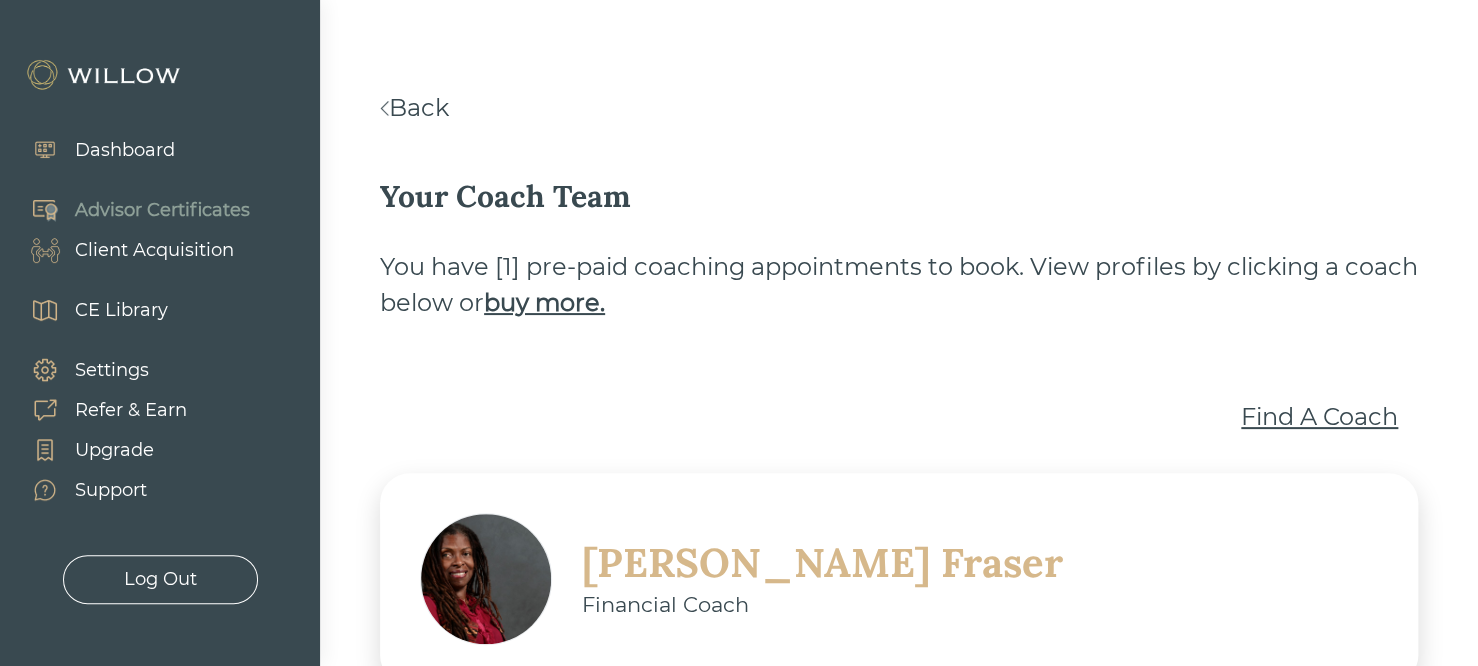 click on "Find A Coach" at bounding box center [1319, 417] 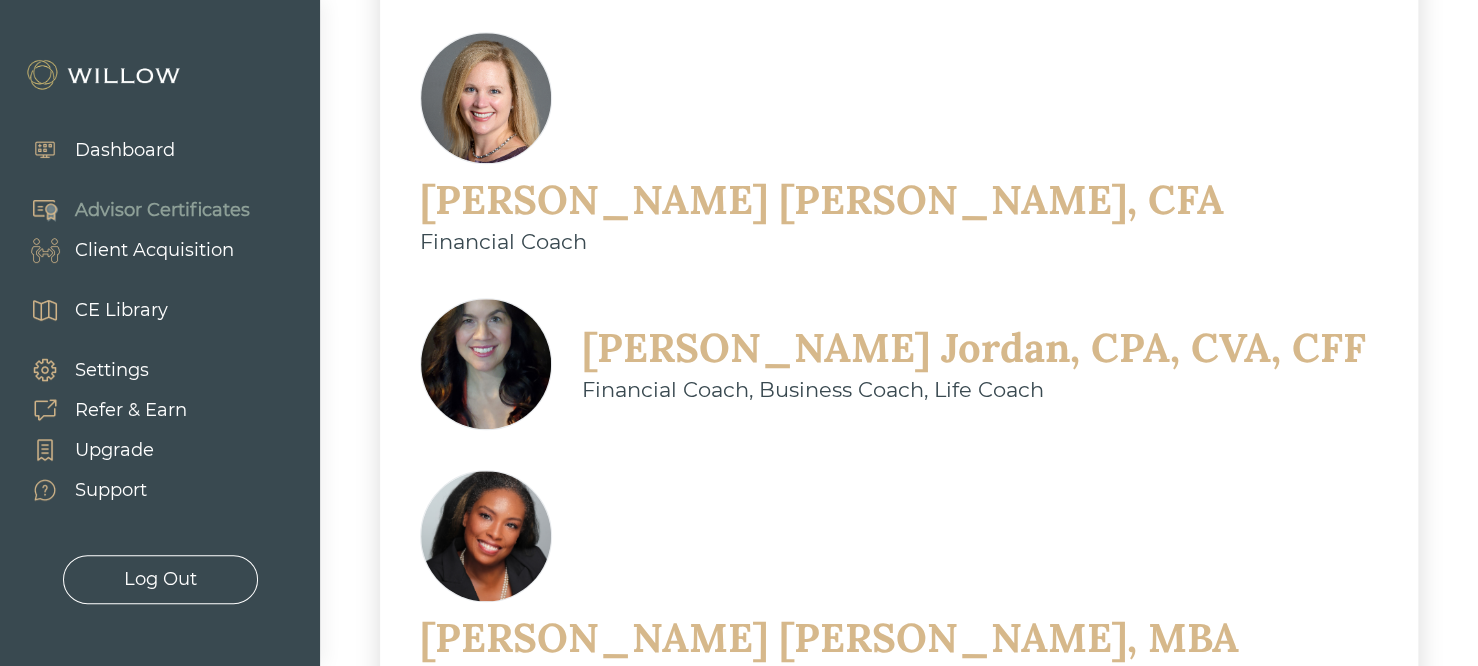 scroll, scrollTop: 739, scrollLeft: 0, axis: vertical 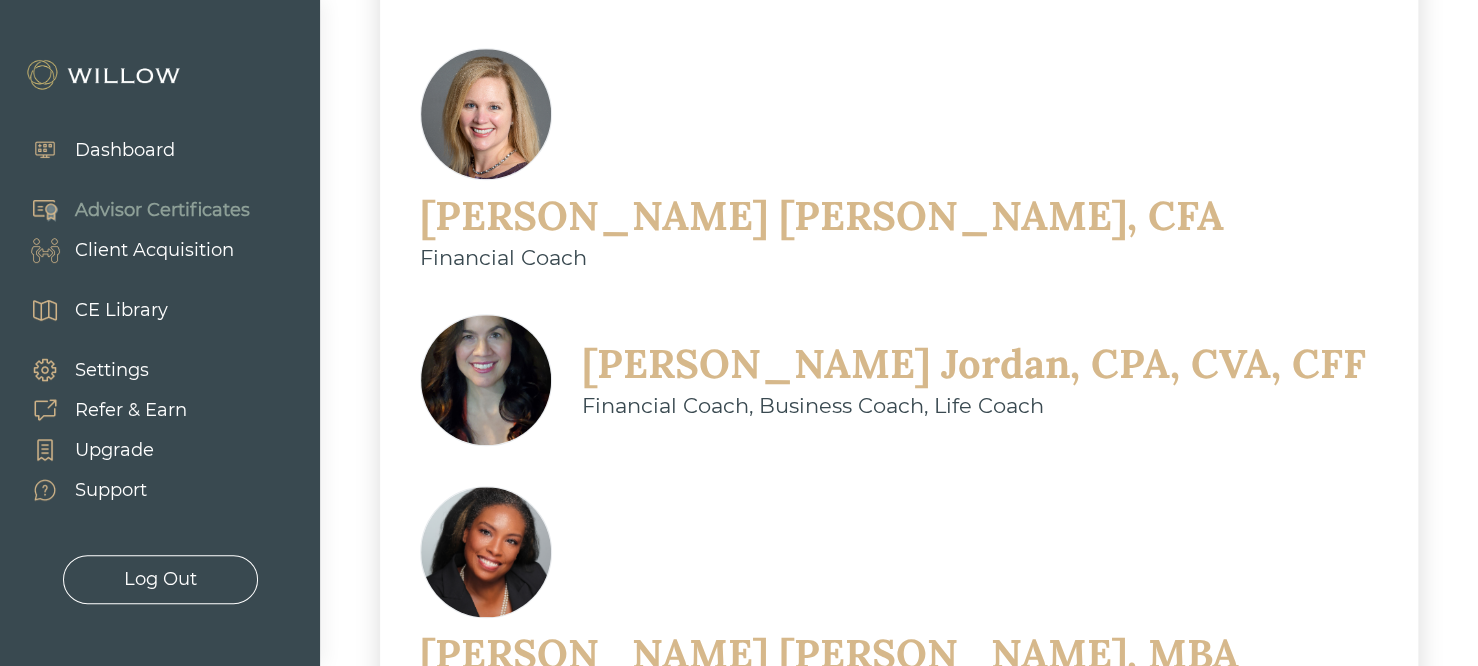 click on "Financial Coach" at bounding box center [822, 258] 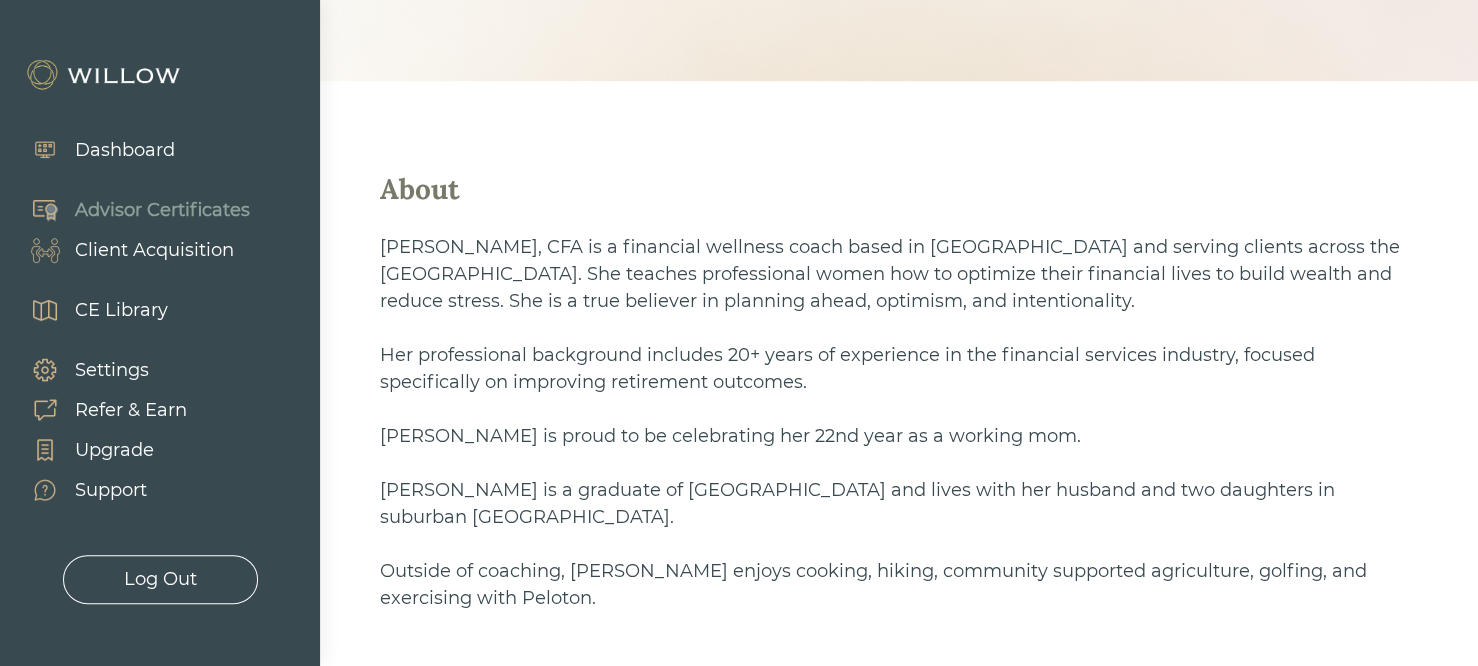 scroll, scrollTop: 226, scrollLeft: 0, axis: vertical 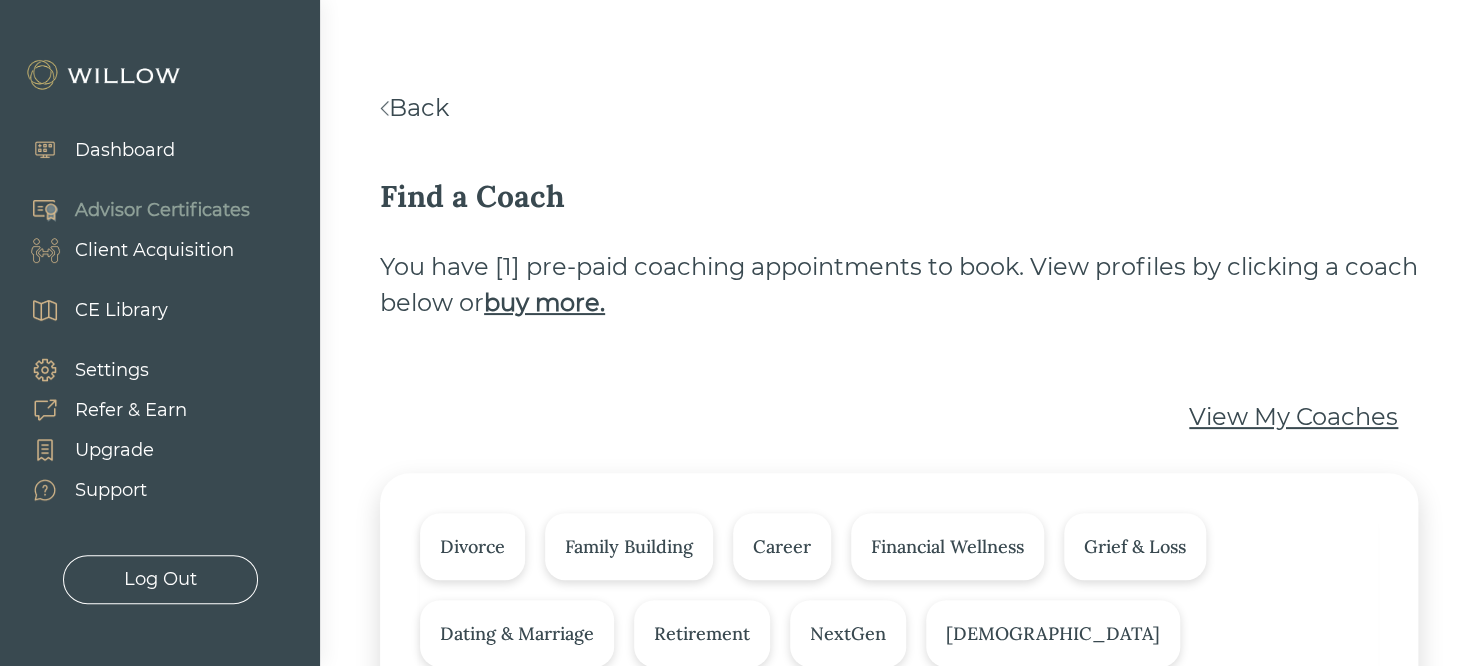 click on "Back" at bounding box center [414, 107] 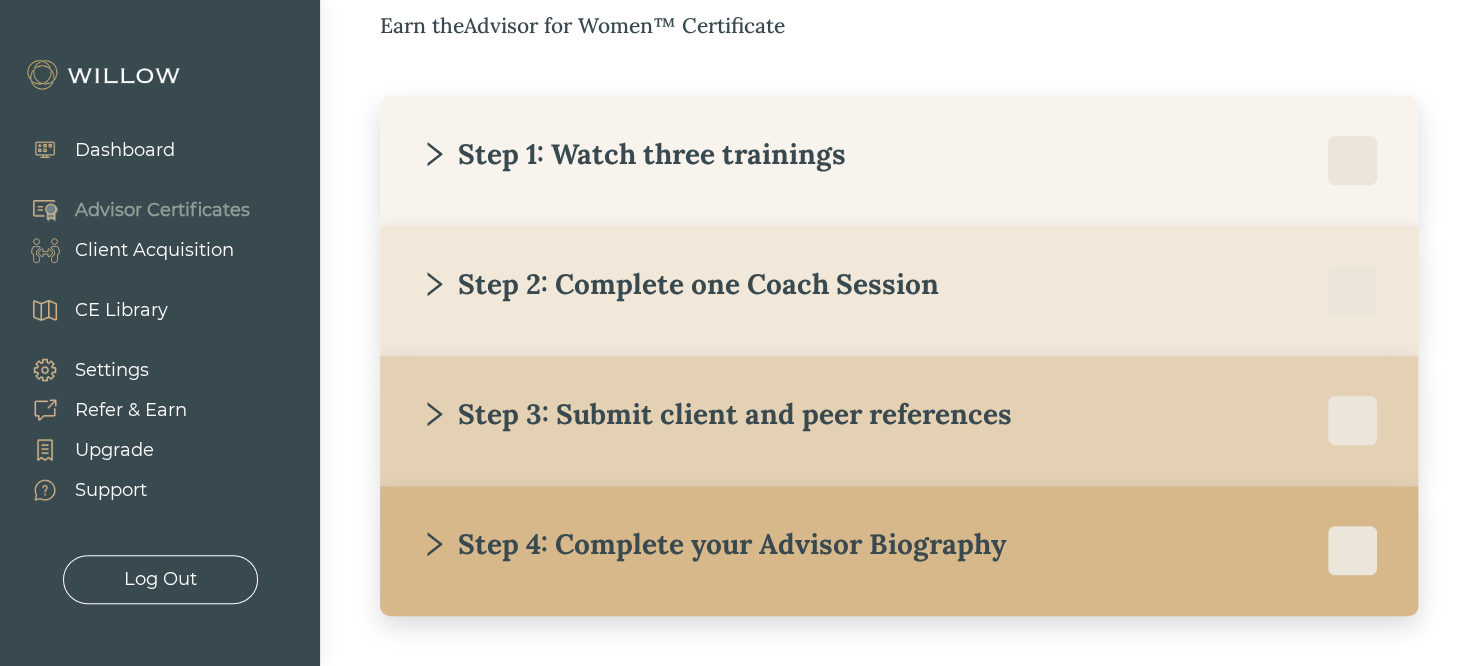 scroll, scrollTop: 431, scrollLeft: 0, axis: vertical 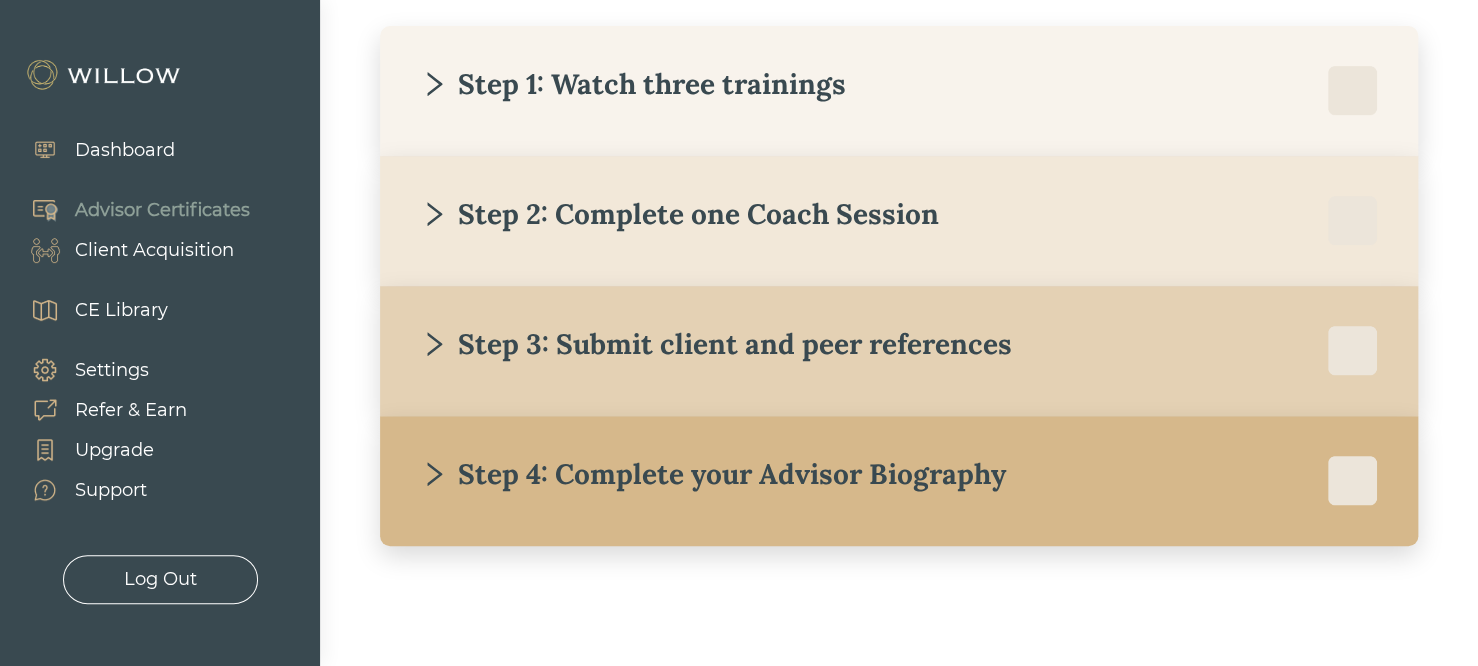 click on "Step 3: Submit client and peer references" at bounding box center (899, 351) 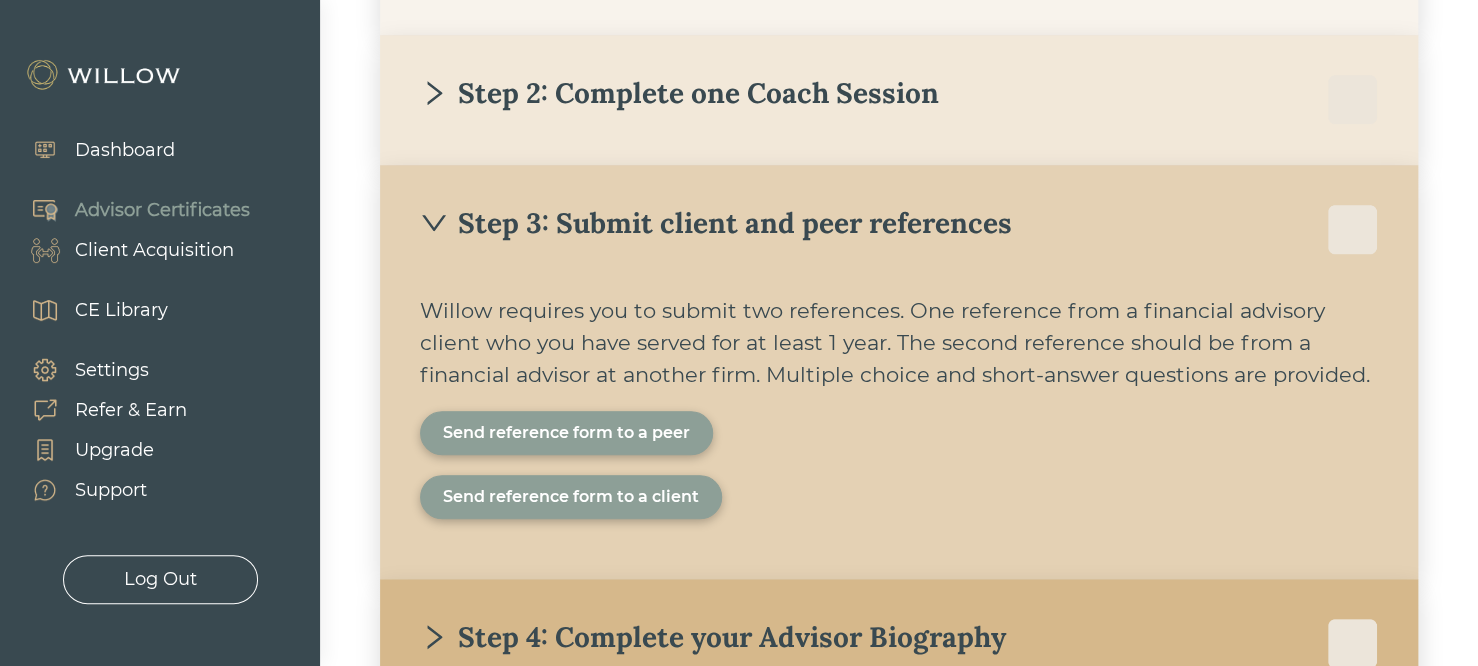 click on "Step 3: Submit client and peer references" at bounding box center (716, 223) 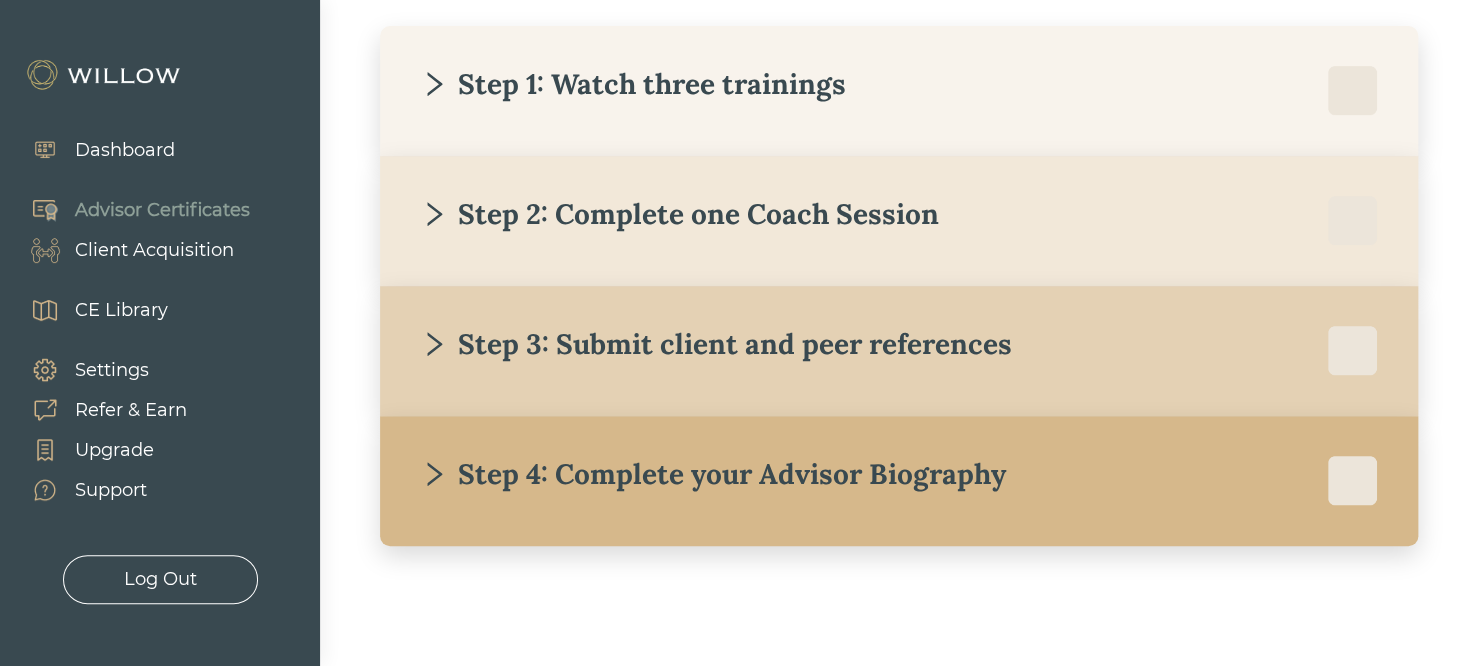 scroll, scrollTop: 431, scrollLeft: 0, axis: vertical 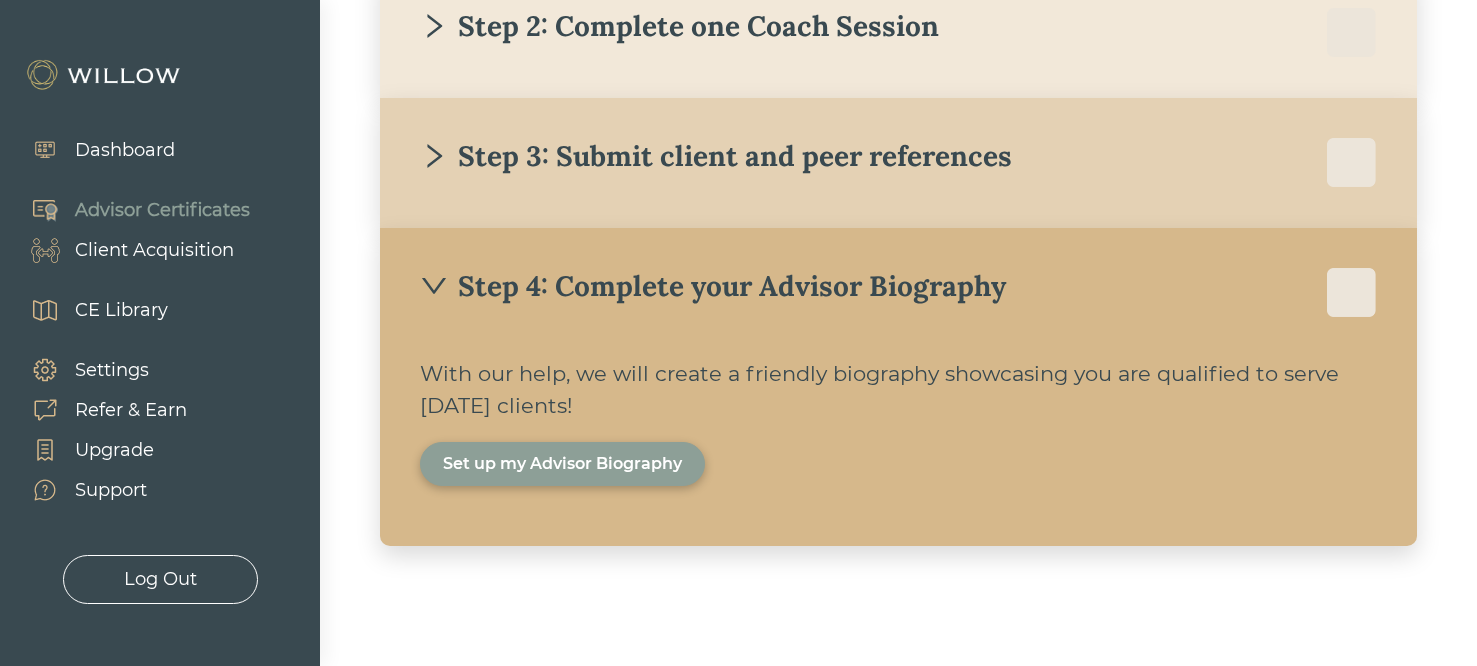 click on "Client Acquisition" at bounding box center [154, 250] 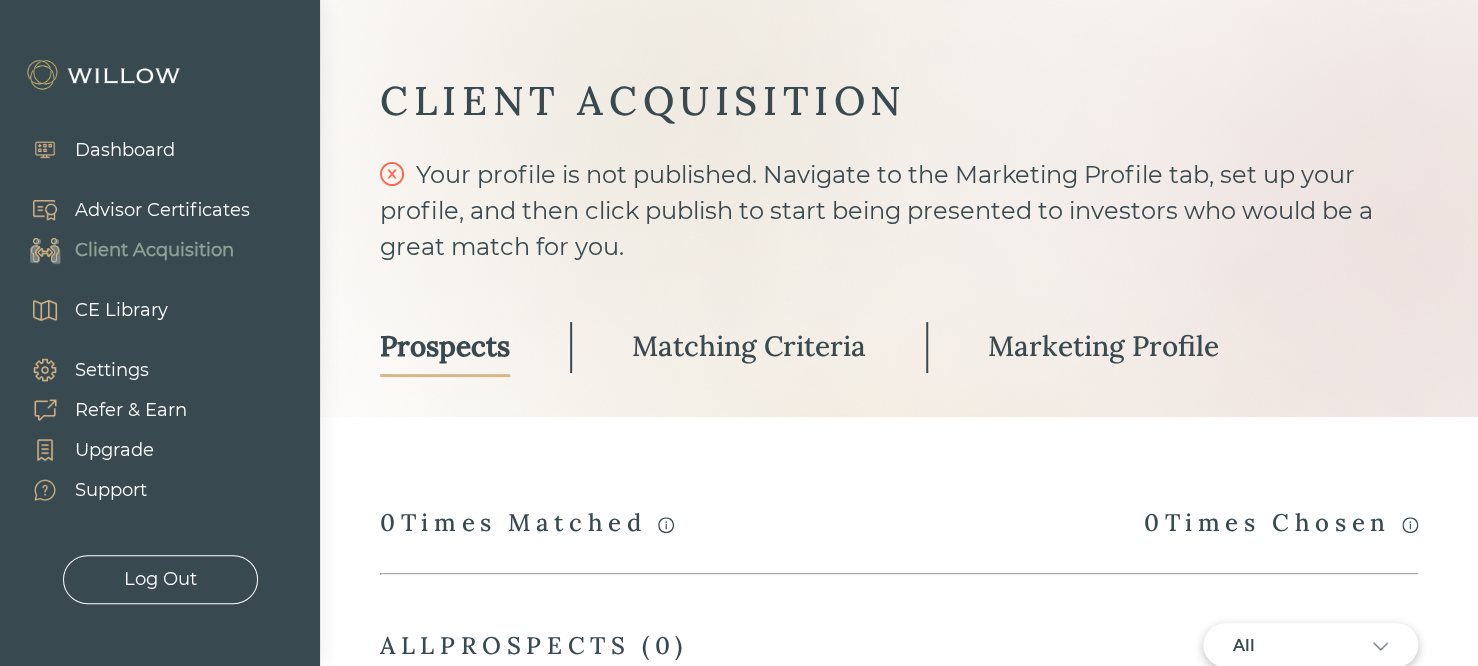 scroll, scrollTop: 0, scrollLeft: 0, axis: both 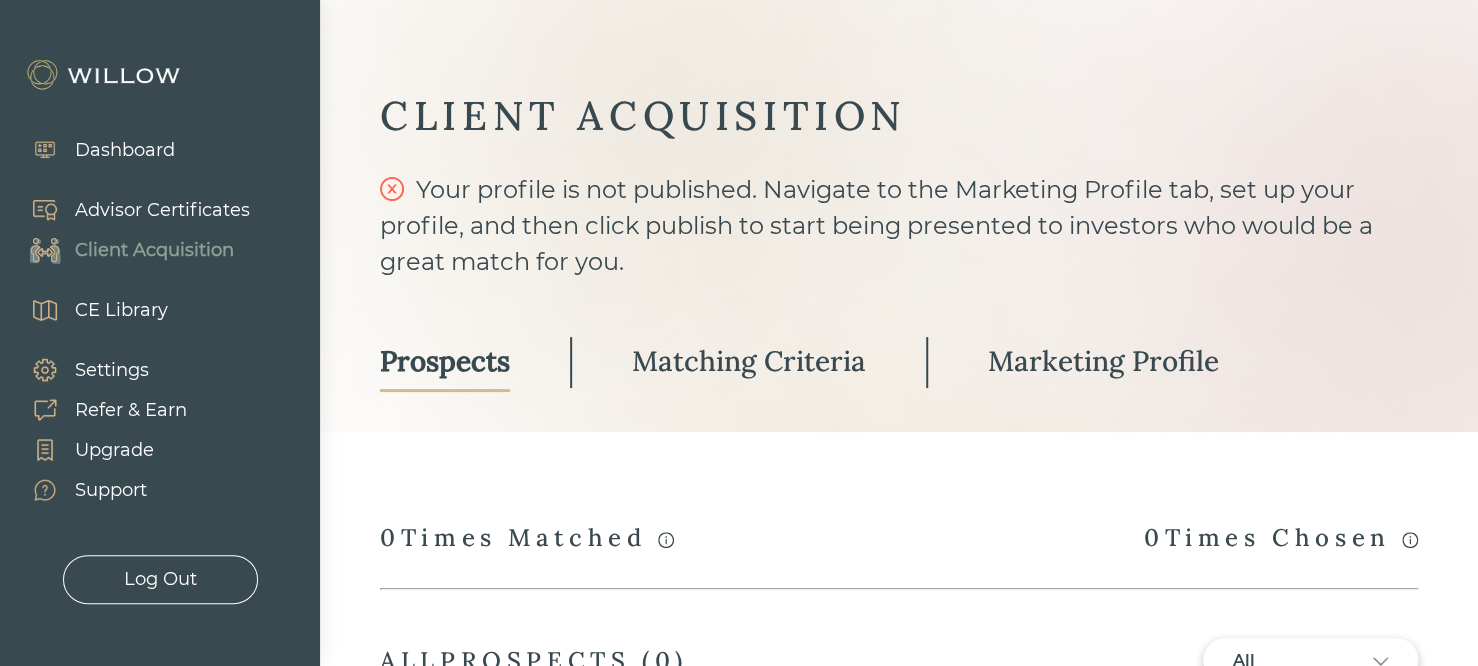 click on "CE Library" at bounding box center (121, 310) 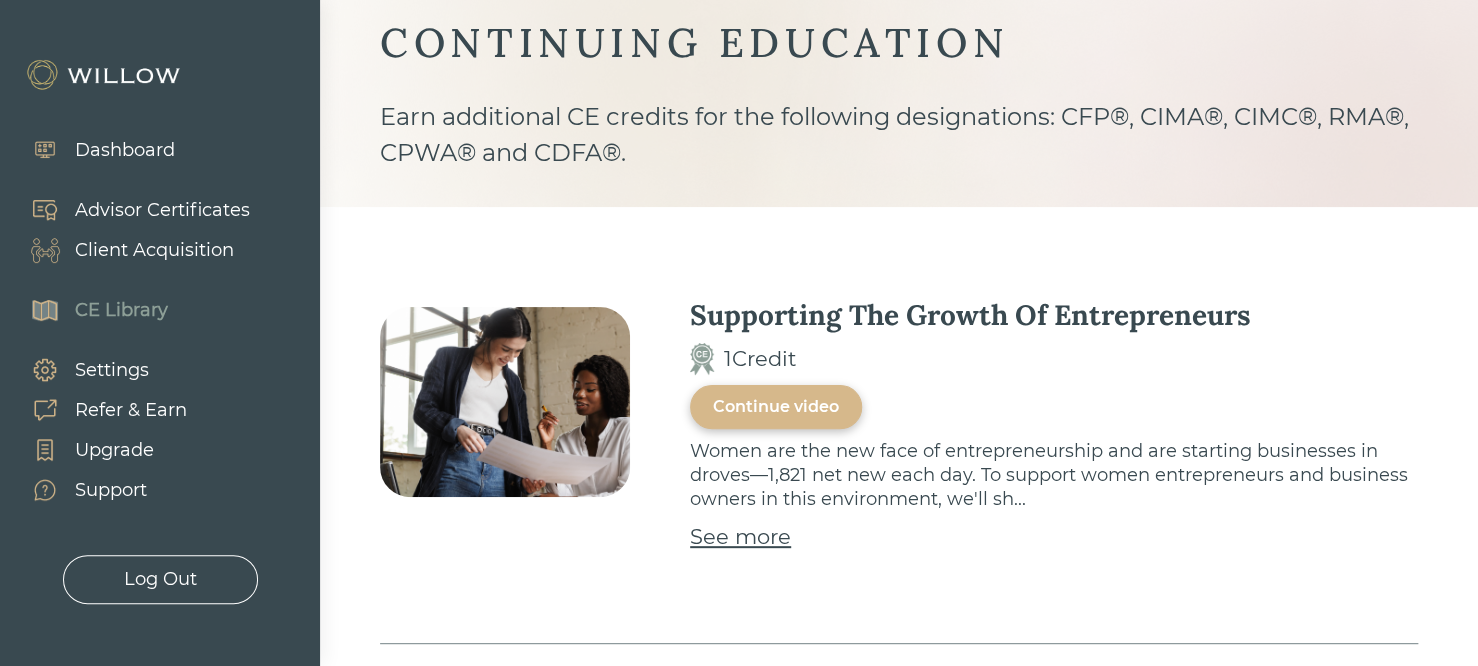 scroll, scrollTop: 0, scrollLeft: 0, axis: both 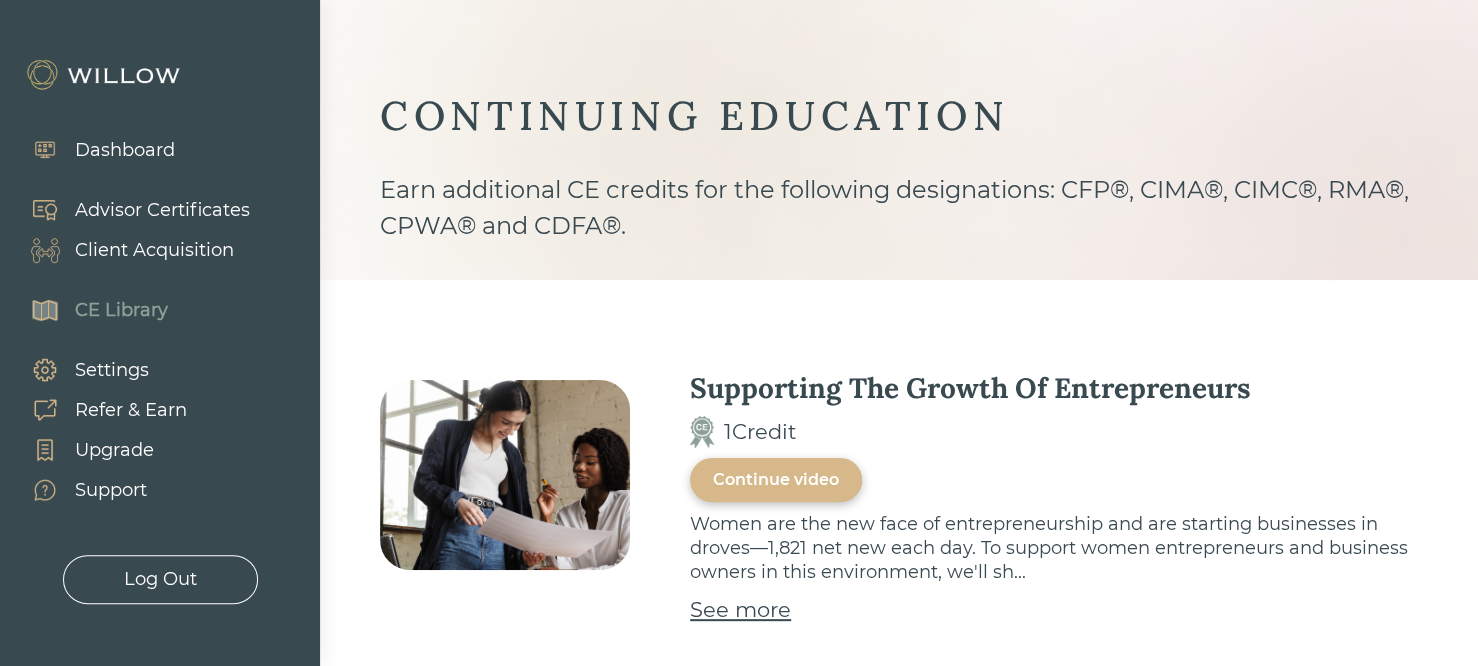 click on "Client Acquisition" at bounding box center (154, 250) 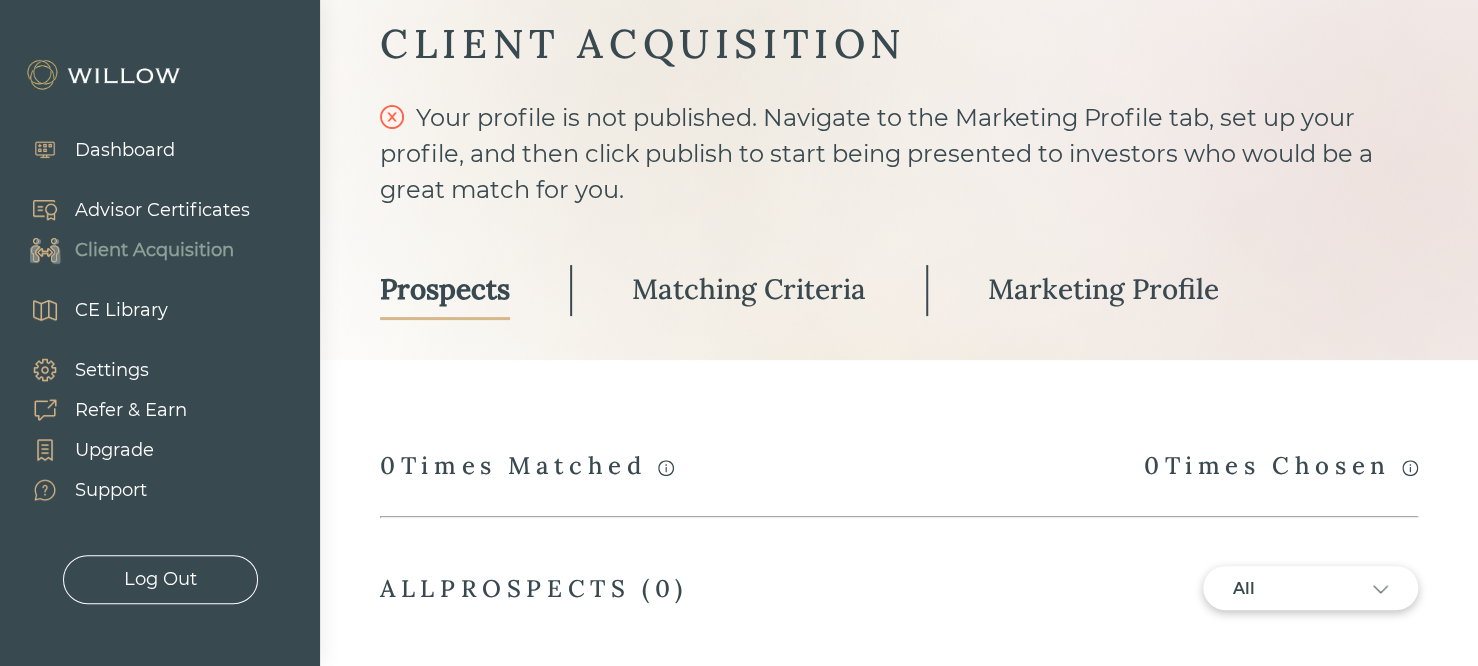 scroll, scrollTop: 120, scrollLeft: 0, axis: vertical 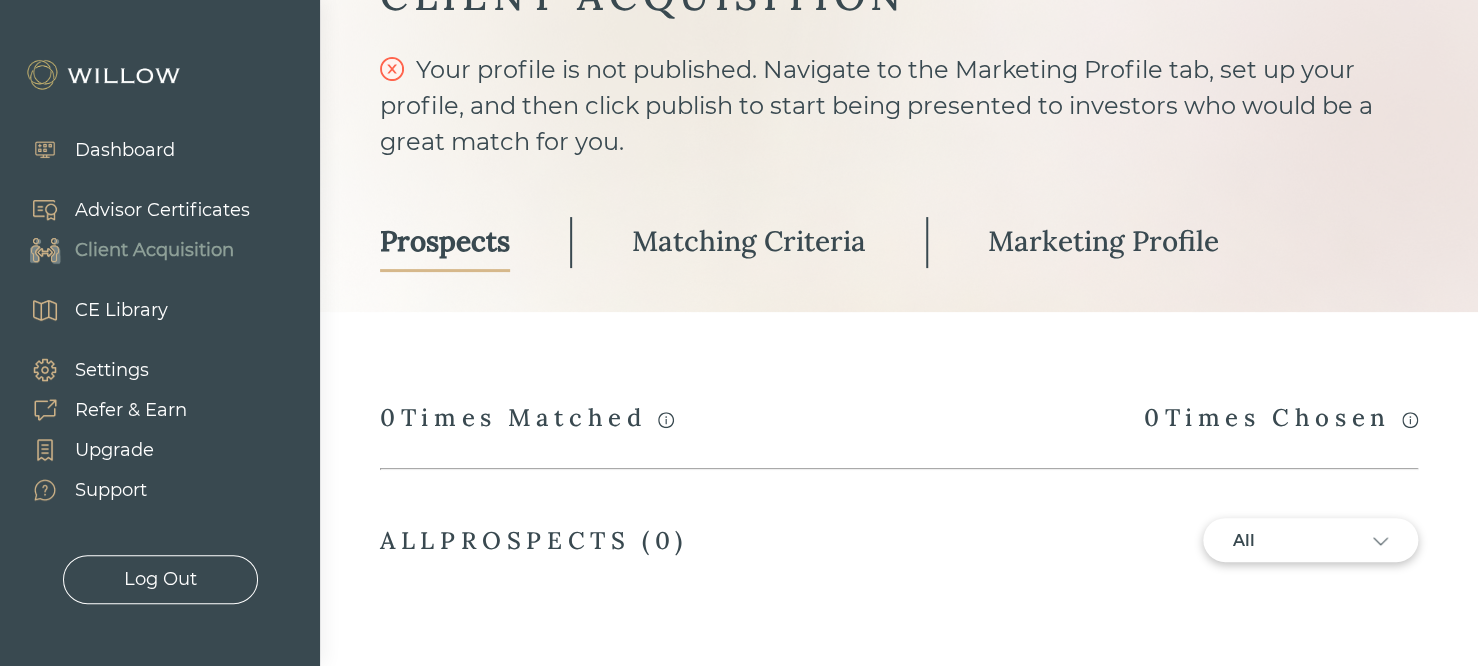 click on "Matching Criteria" at bounding box center (749, 241) 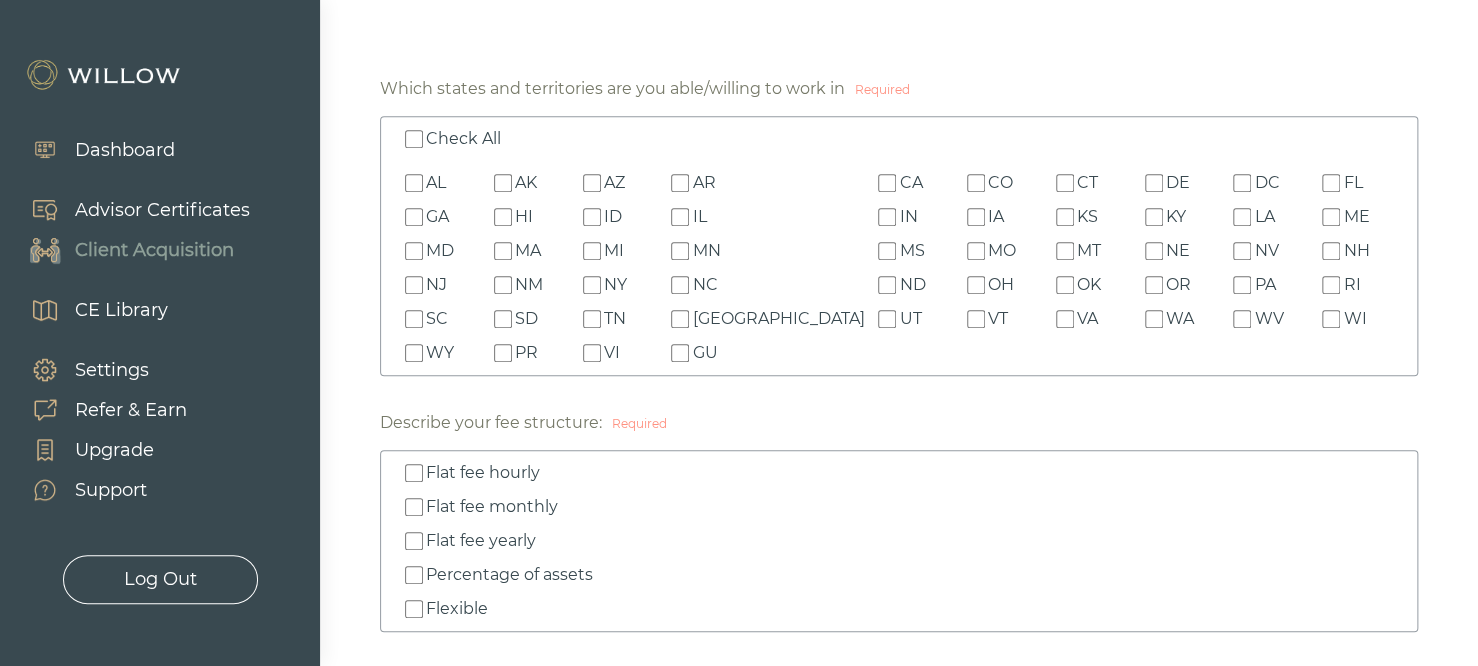 scroll, scrollTop: 477, scrollLeft: 0, axis: vertical 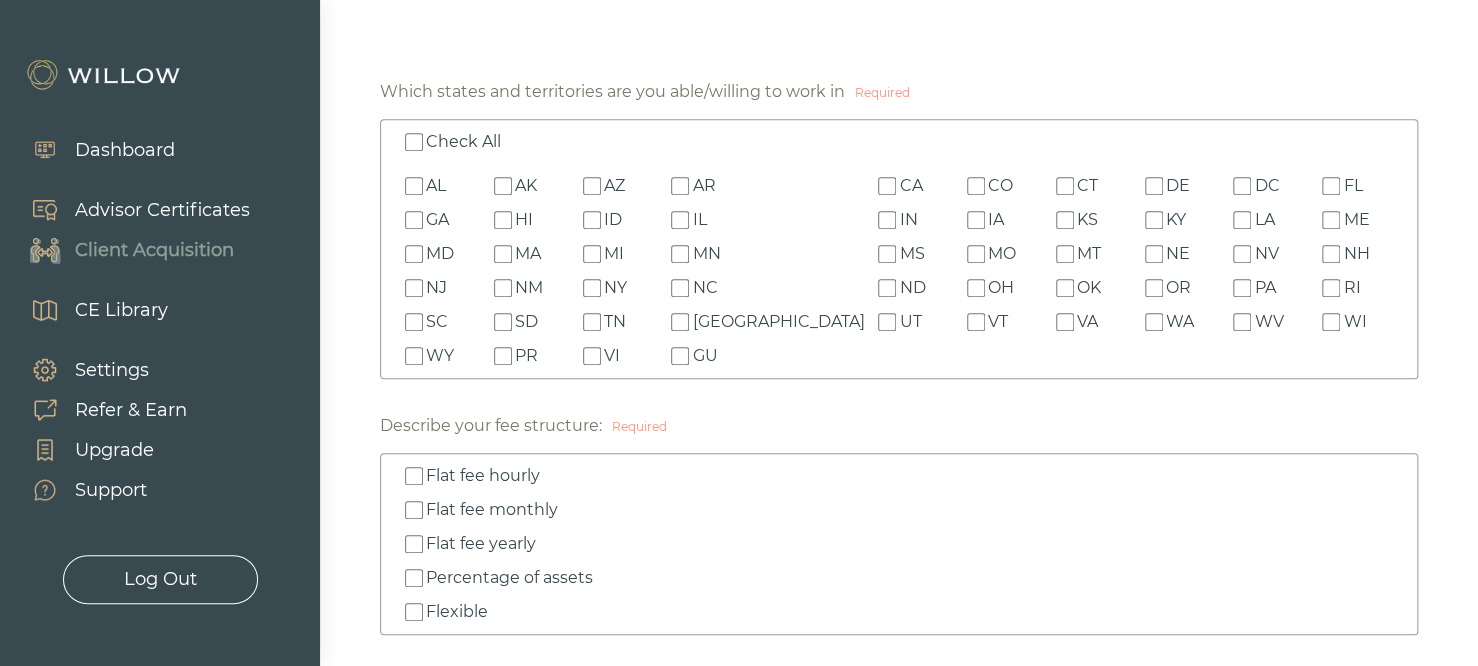 click on "Check All" at bounding box center (414, 142) 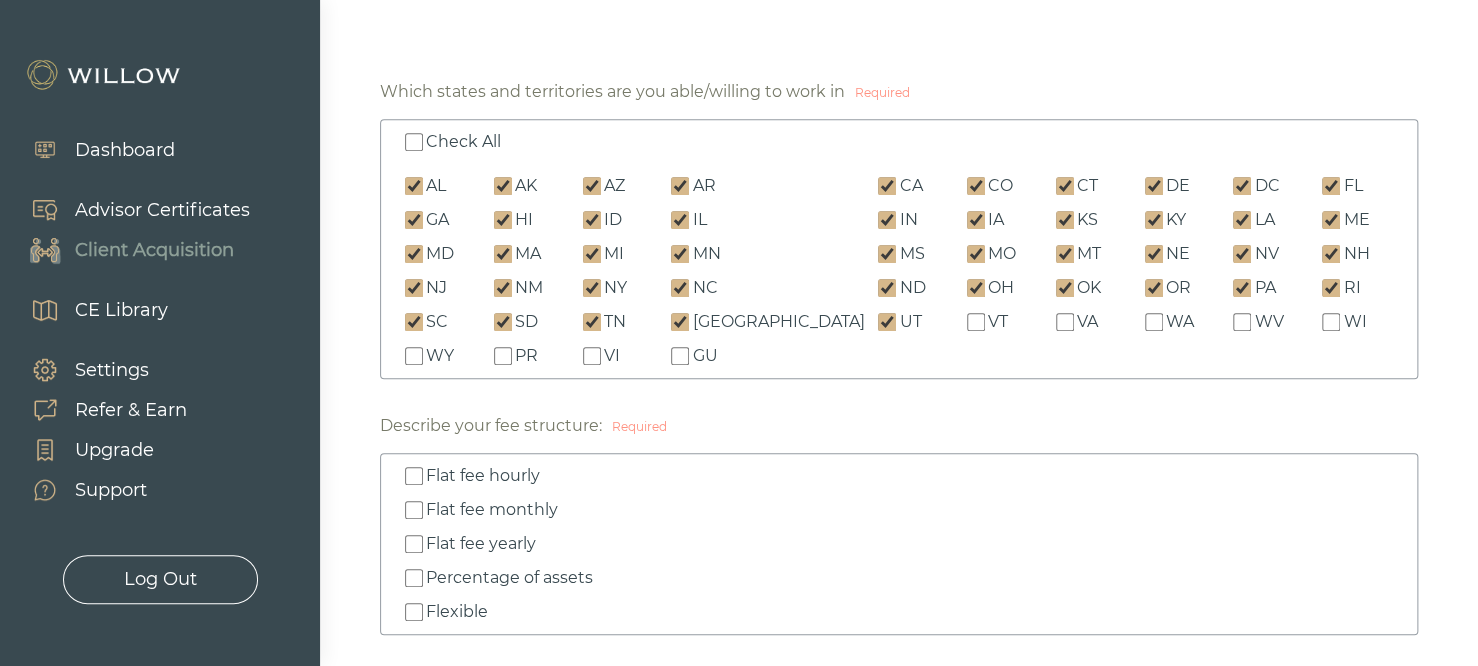 checkbox on "true" 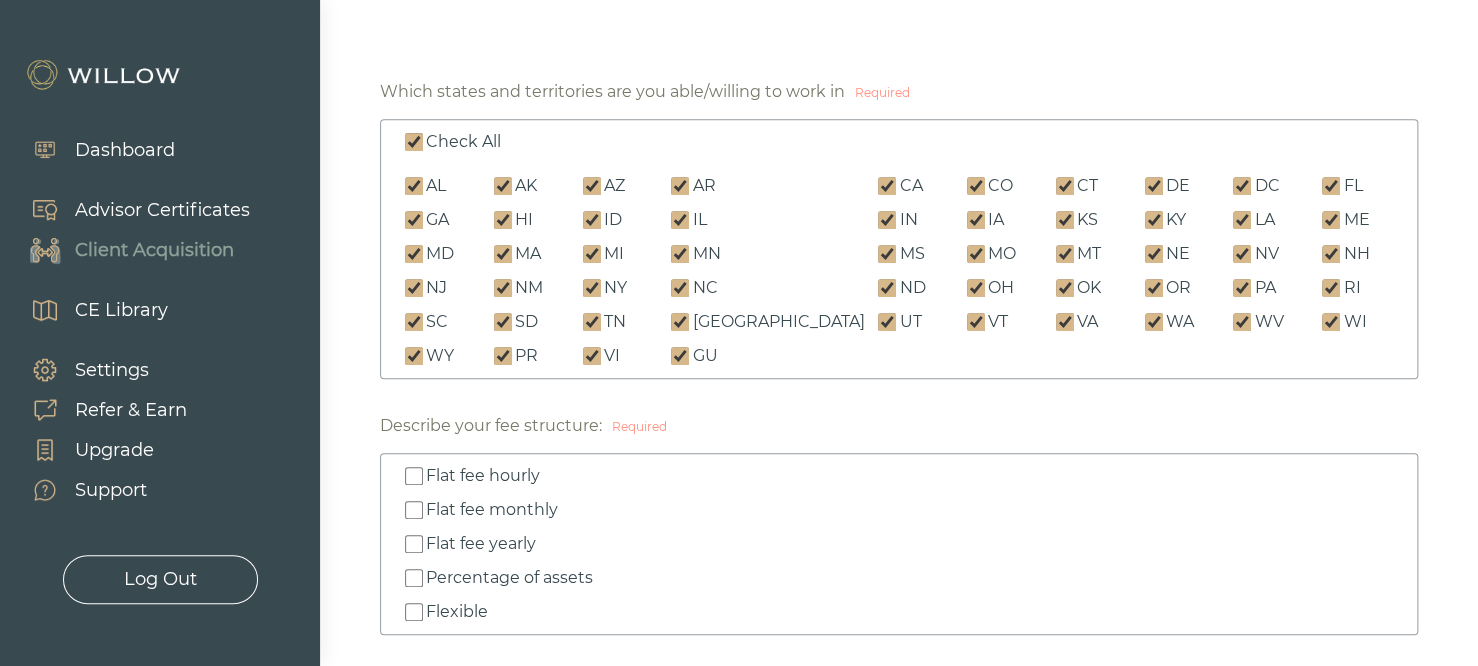 checkbox on "true" 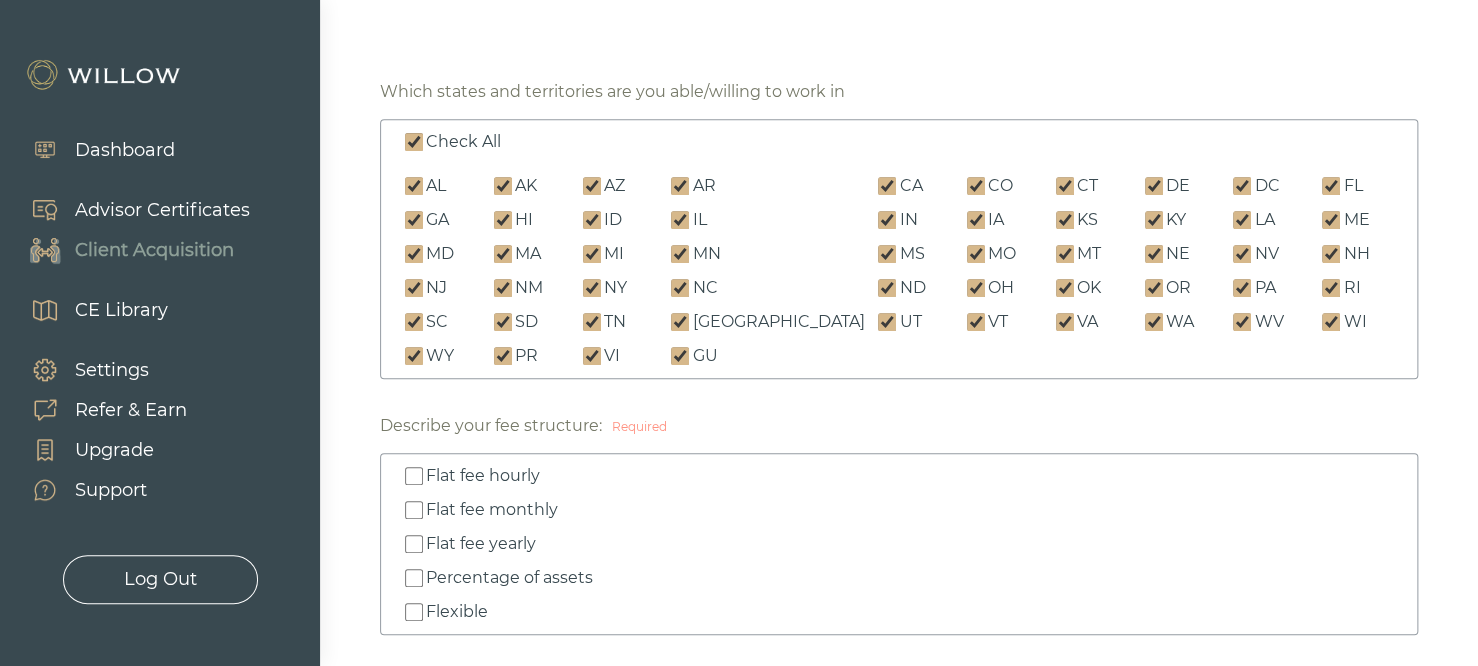 click on "Check All" at bounding box center [414, 142] 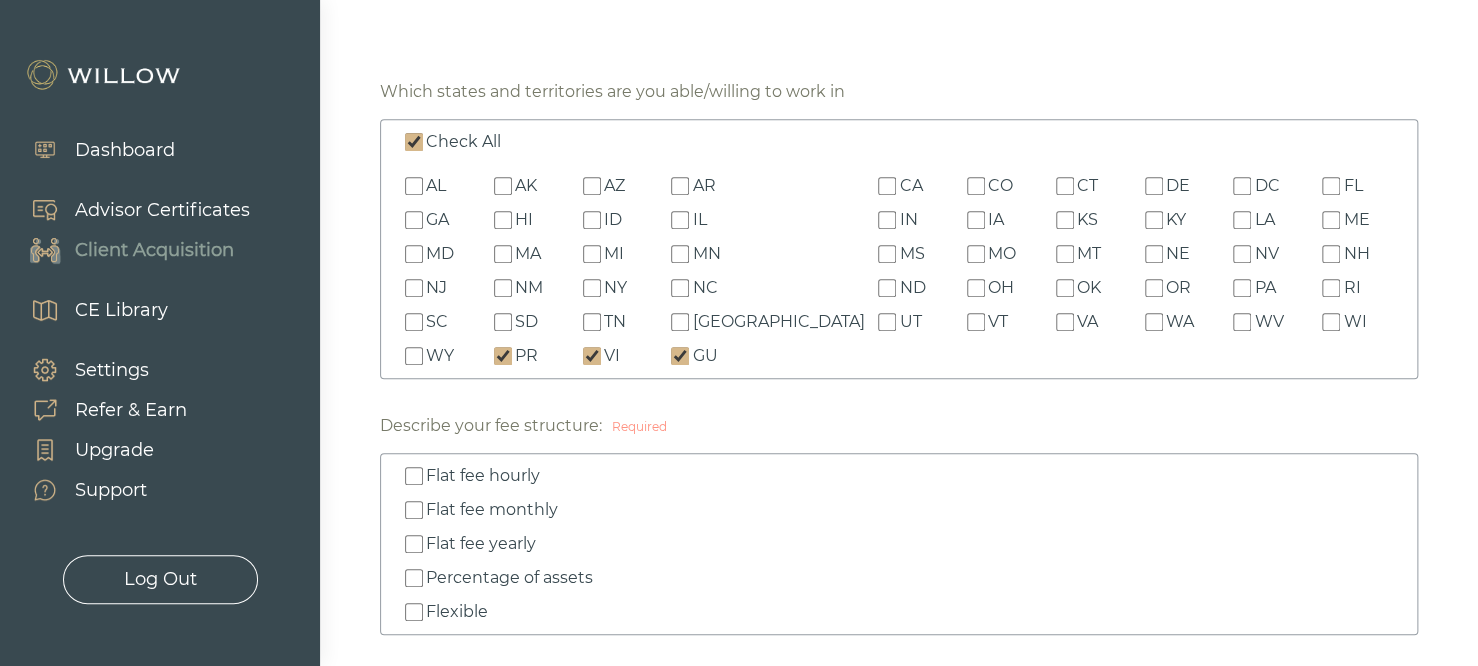 checkbox on "false" 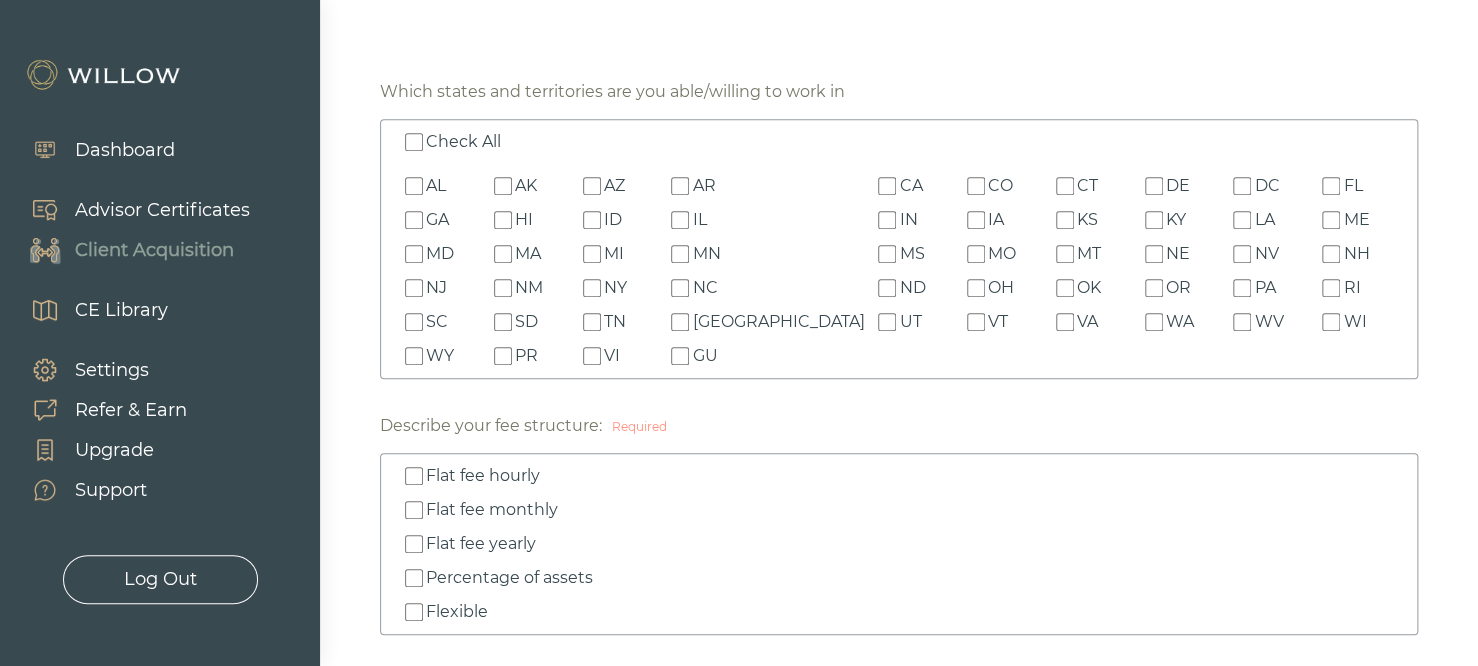 checkbox on "false" 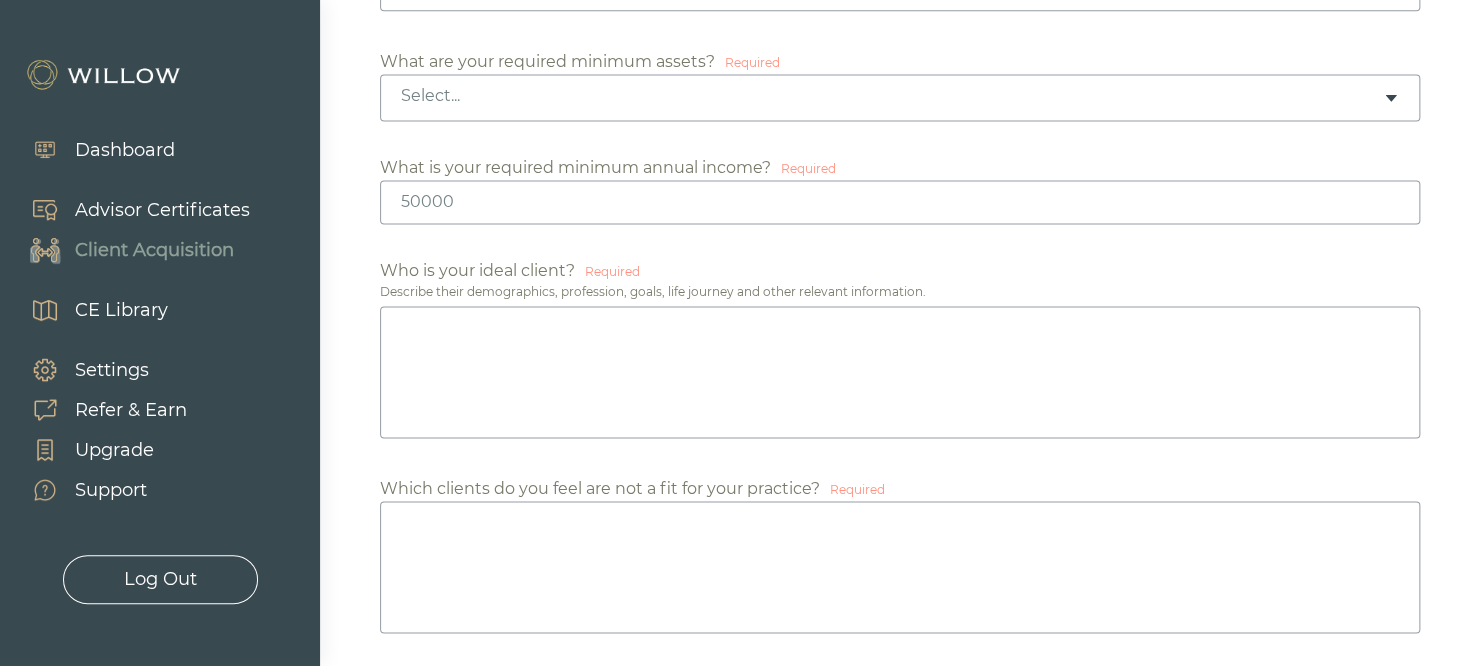 scroll, scrollTop: 1317, scrollLeft: 0, axis: vertical 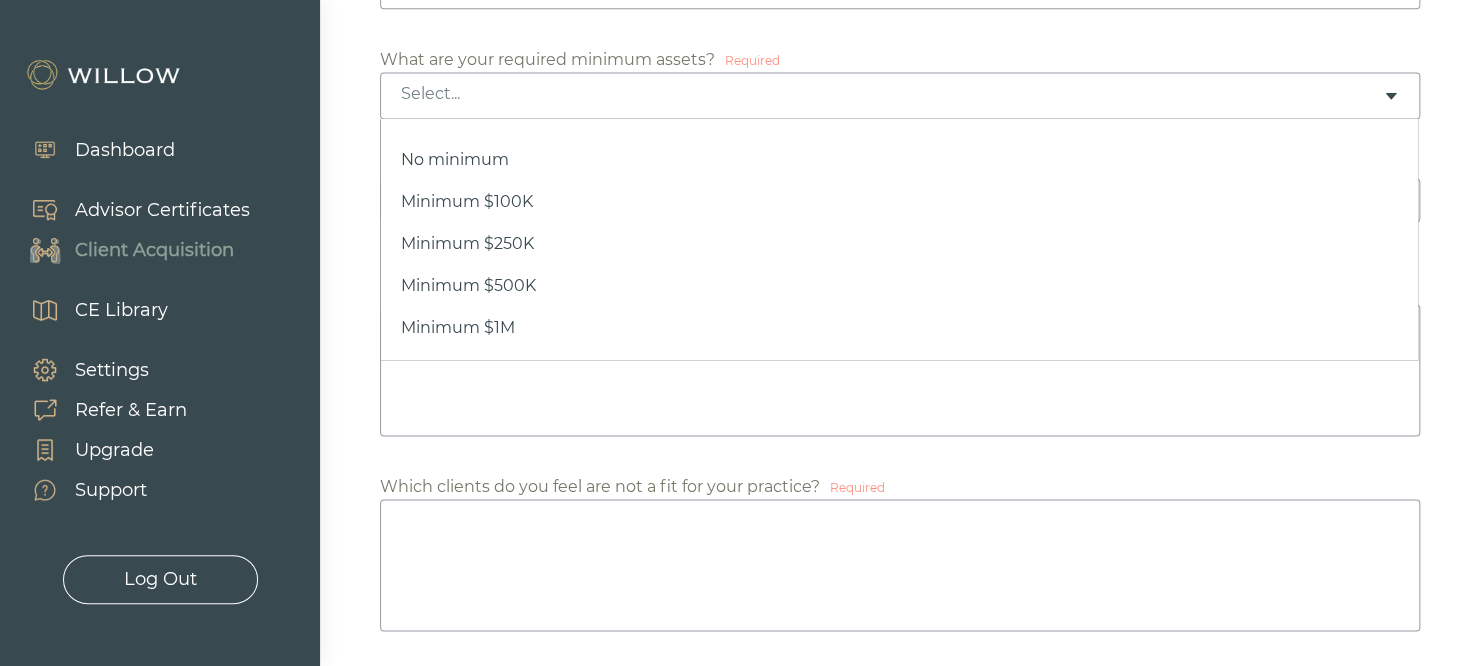 click on "Select..." at bounding box center (900, 95) 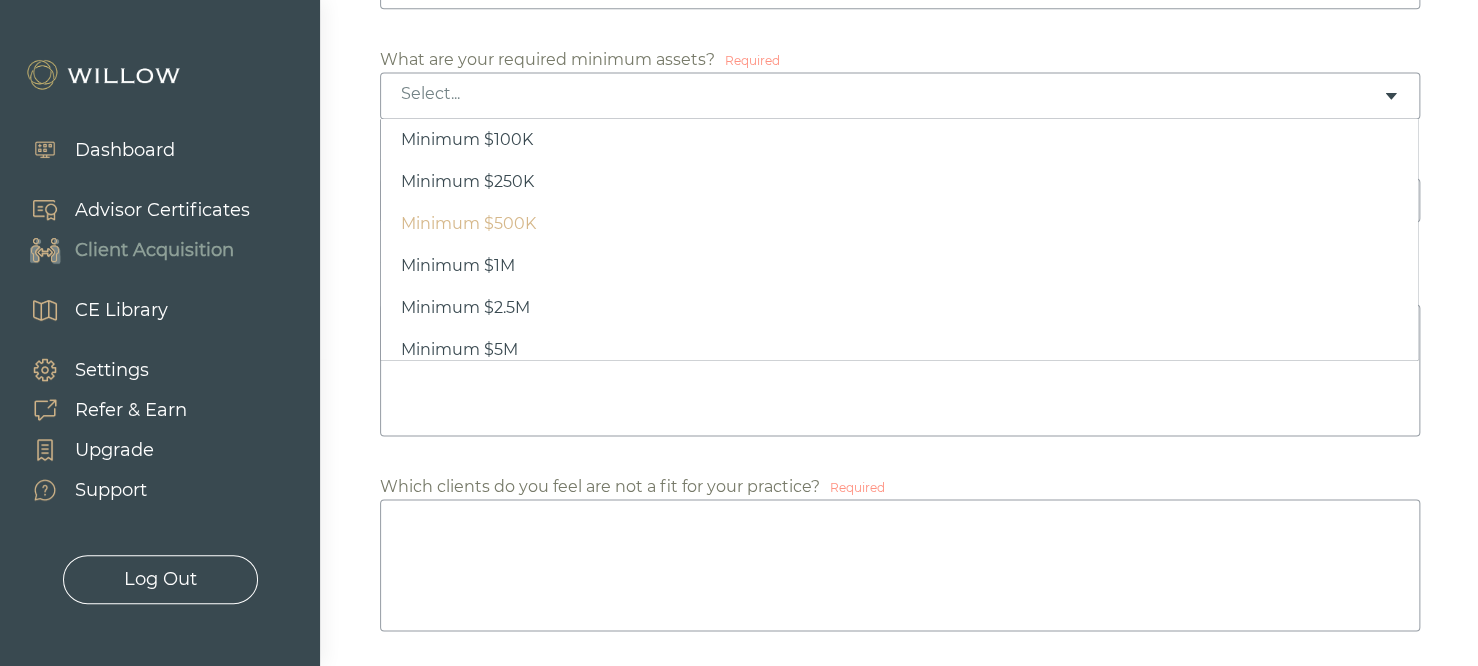 scroll, scrollTop: 94, scrollLeft: 0, axis: vertical 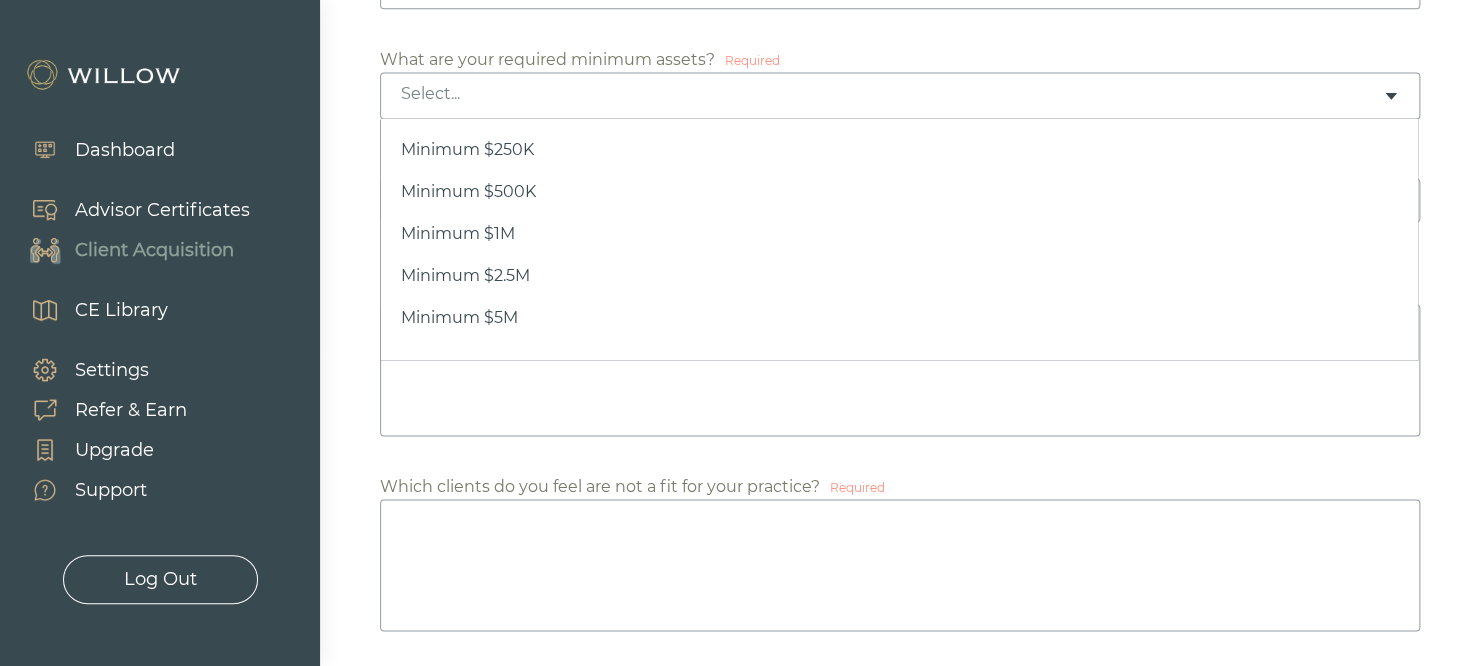 click on "Select..." at bounding box center [892, 94] 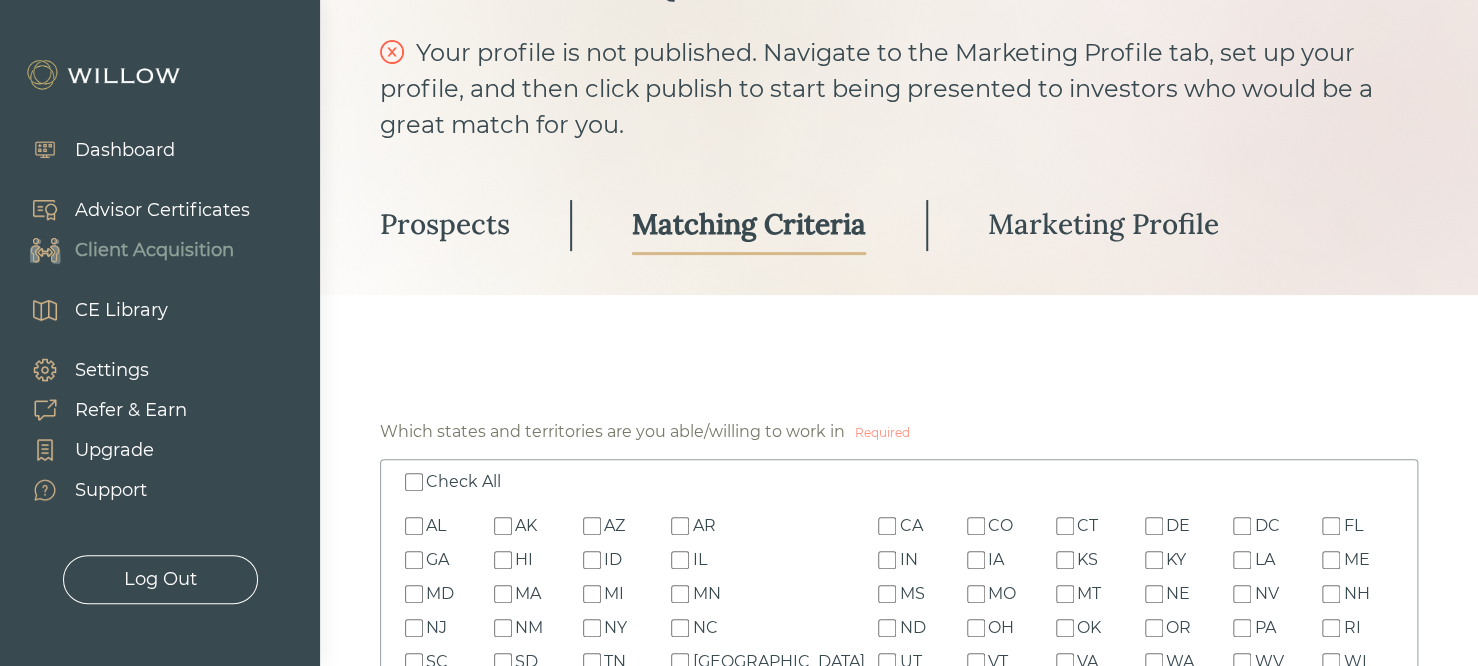 scroll, scrollTop: 189, scrollLeft: 0, axis: vertical 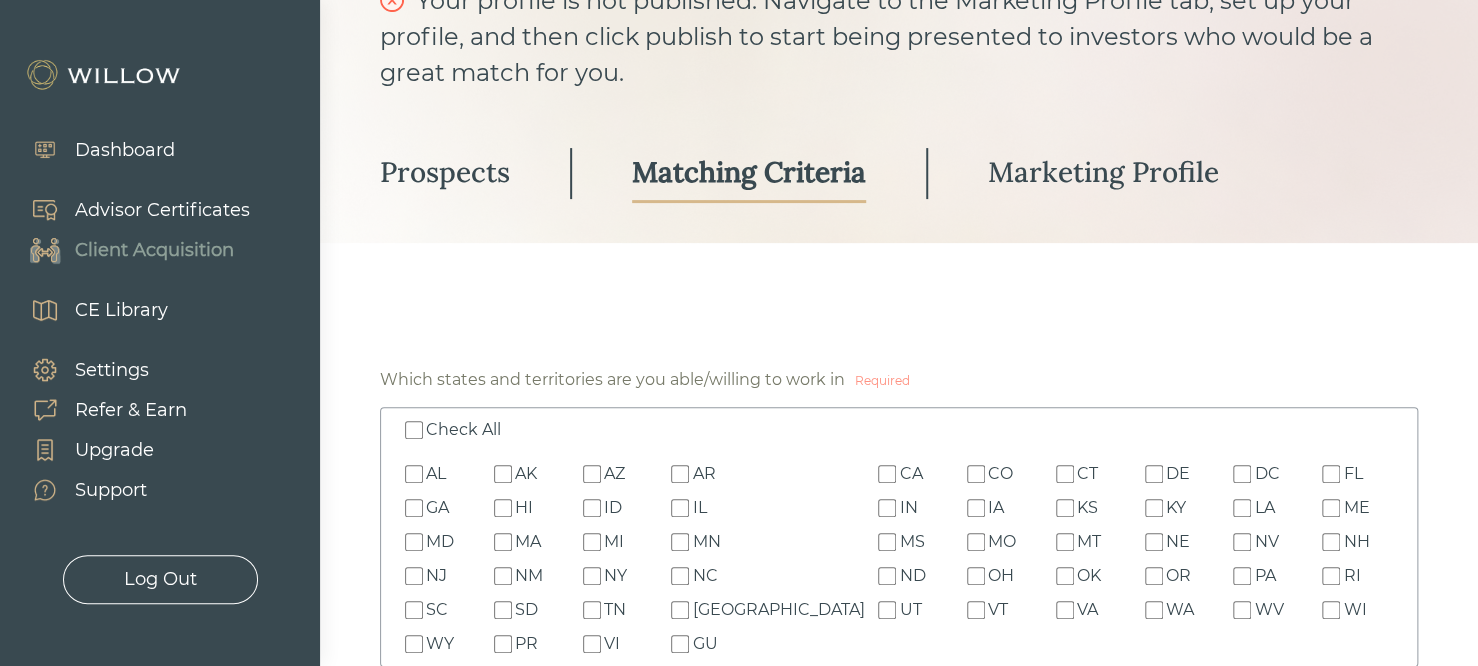 click on "Advisor Certificates" at bounding box center [162, 210] 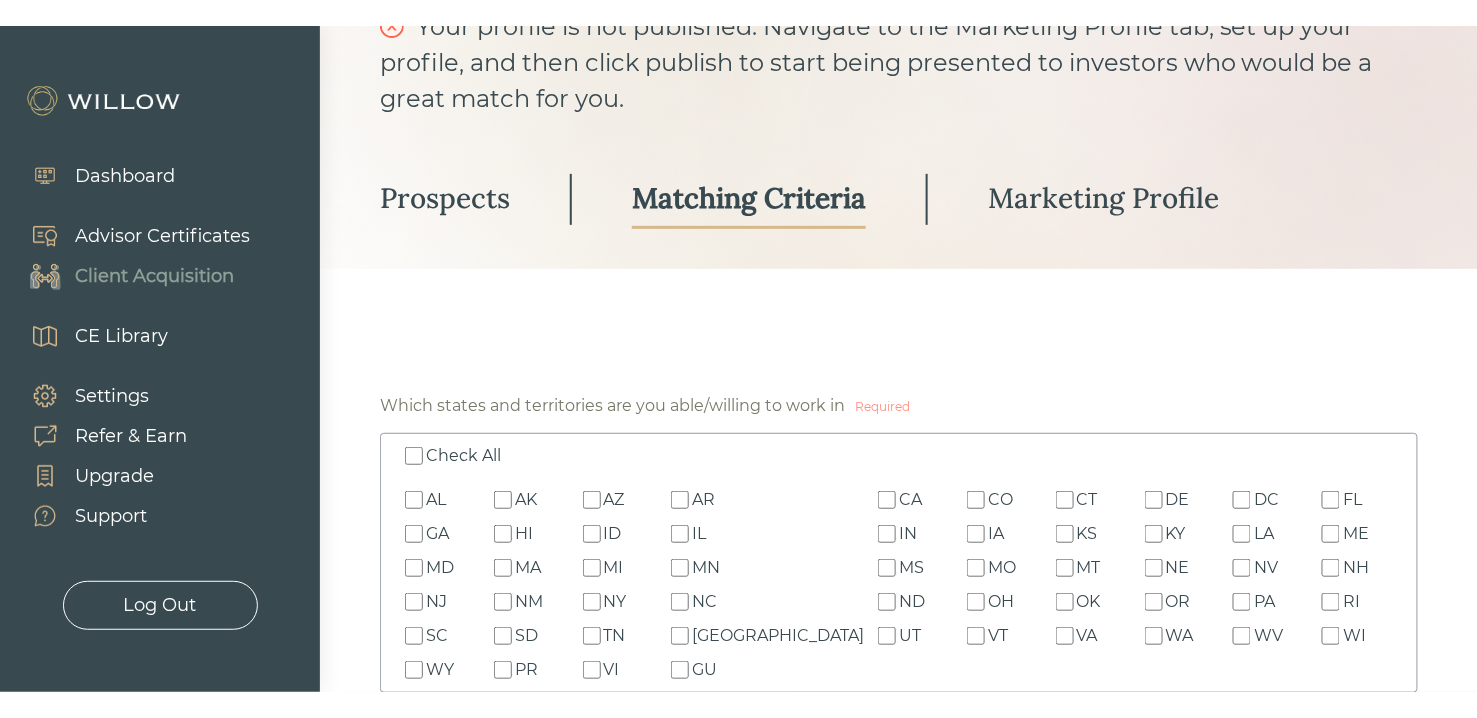 scroll, scrollTop: 0, scrollLeft: 0, axis: both 